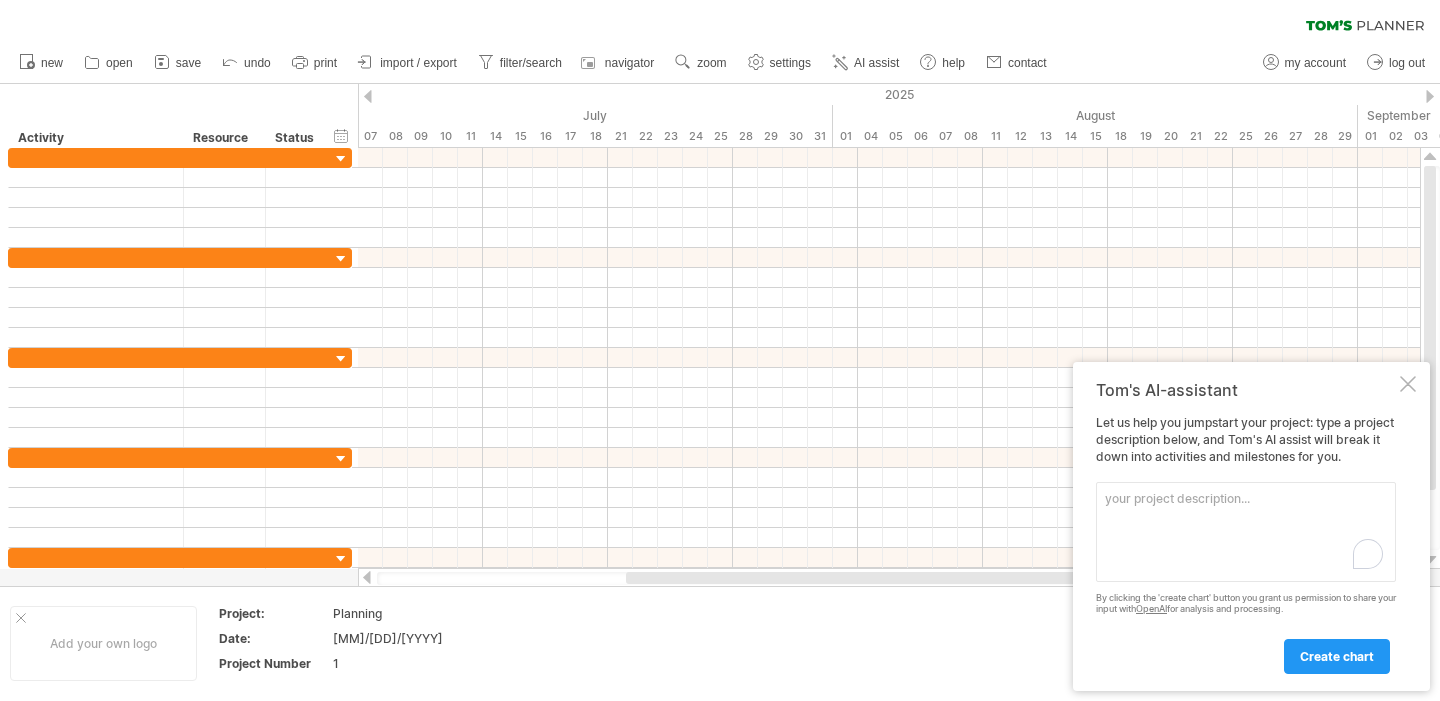 scroll, scrollTop: 0, scrollLeft: 0, axis: both 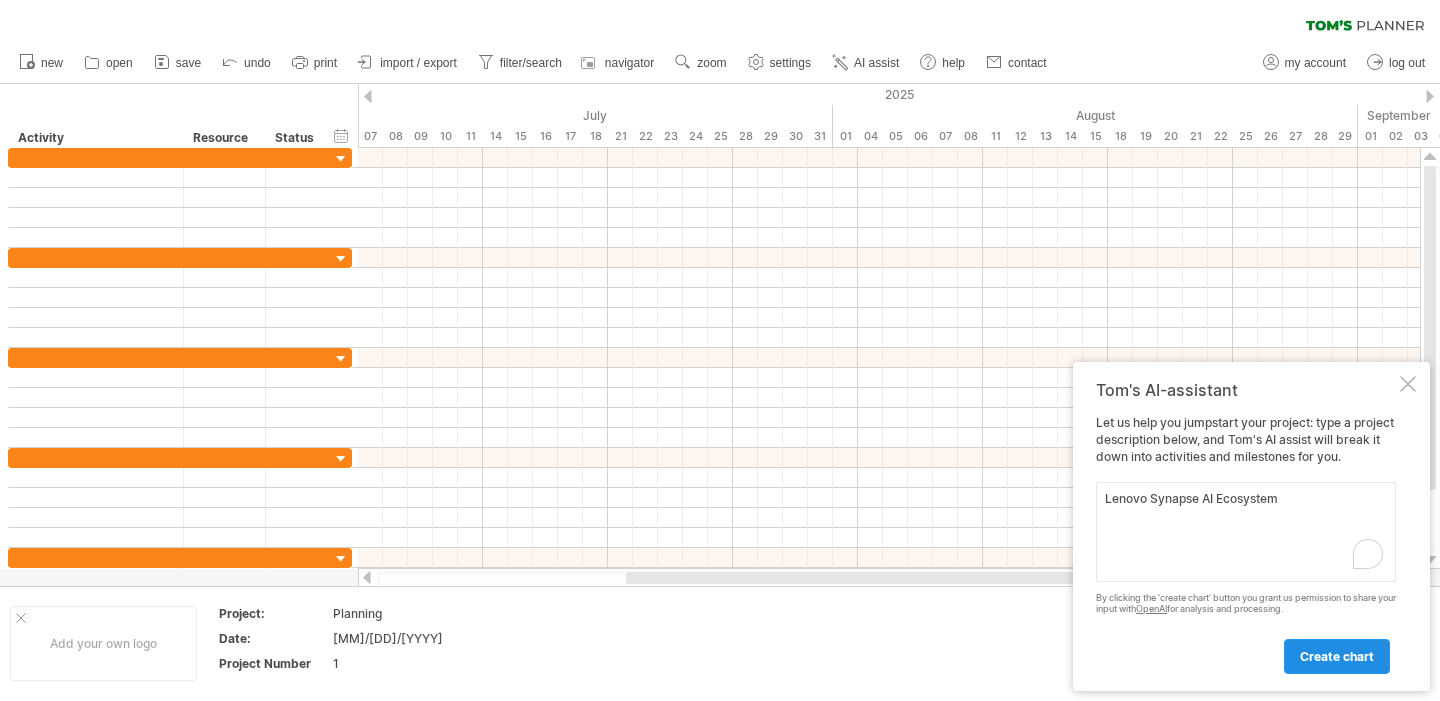 type on "Lenovo Synapse AI Ecosystem" 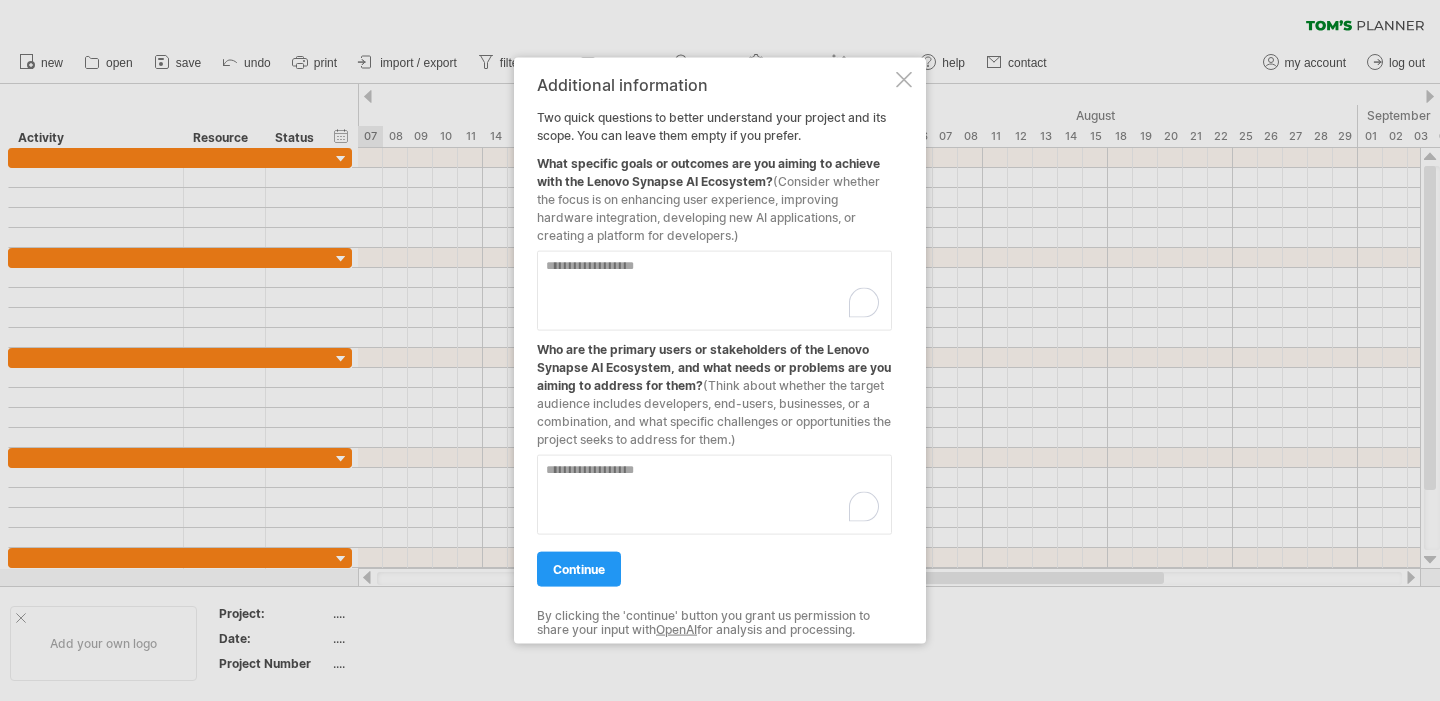 click at bounding box center (714, 290) 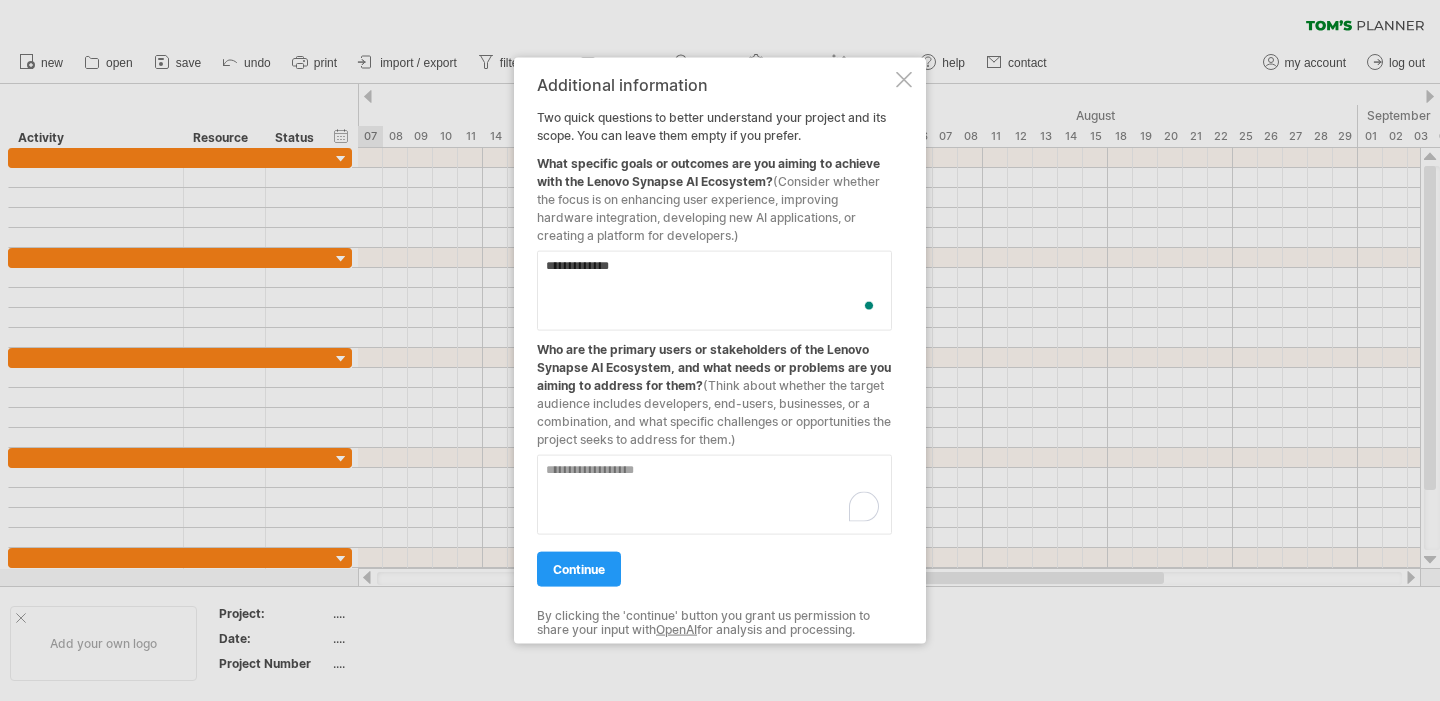 type on "**********" 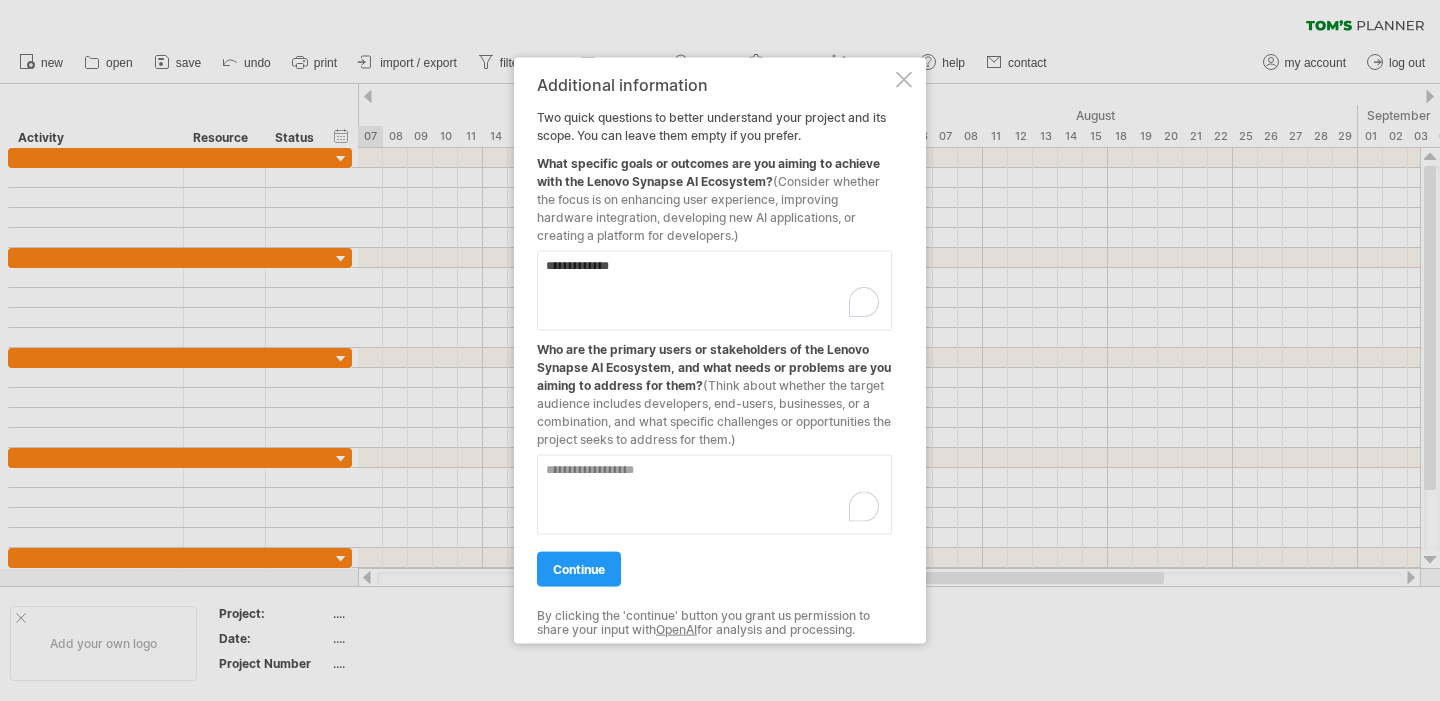 click at bounding box center (714, 290) 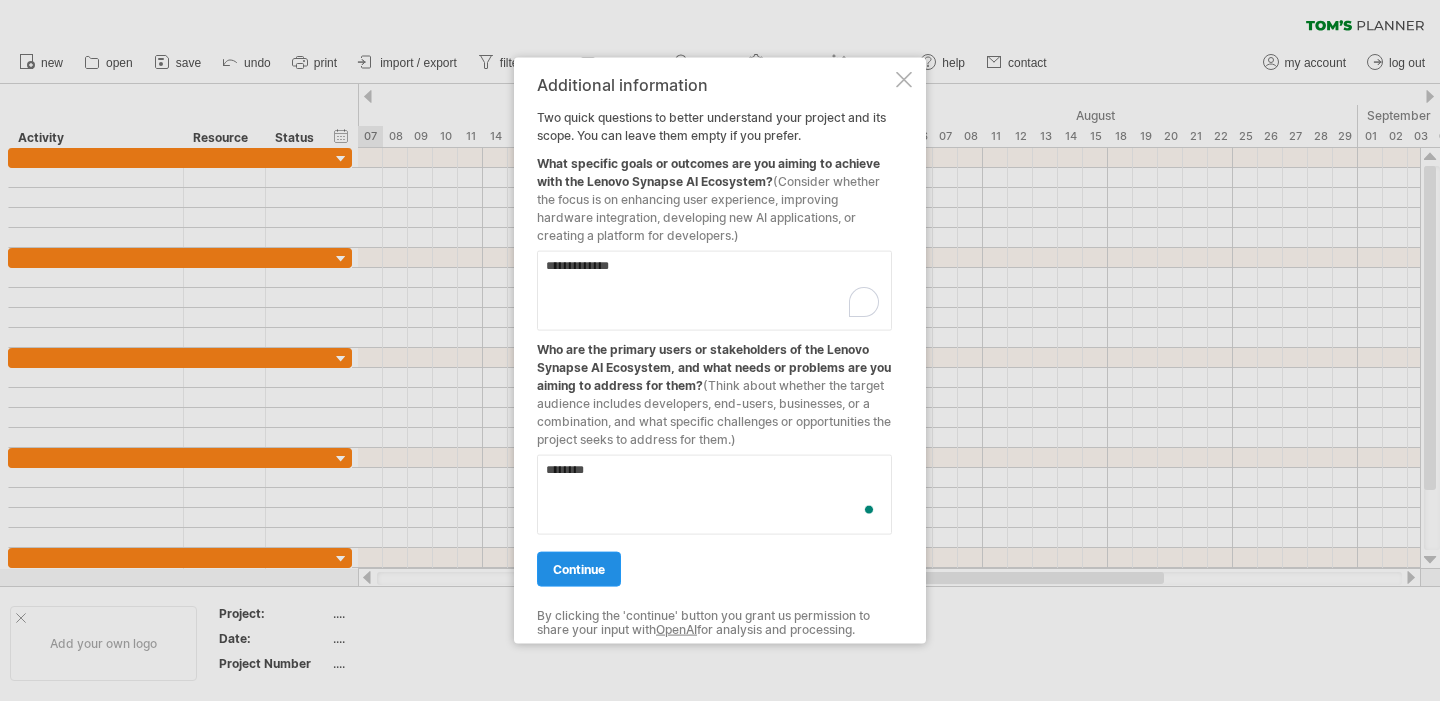 type on "********" 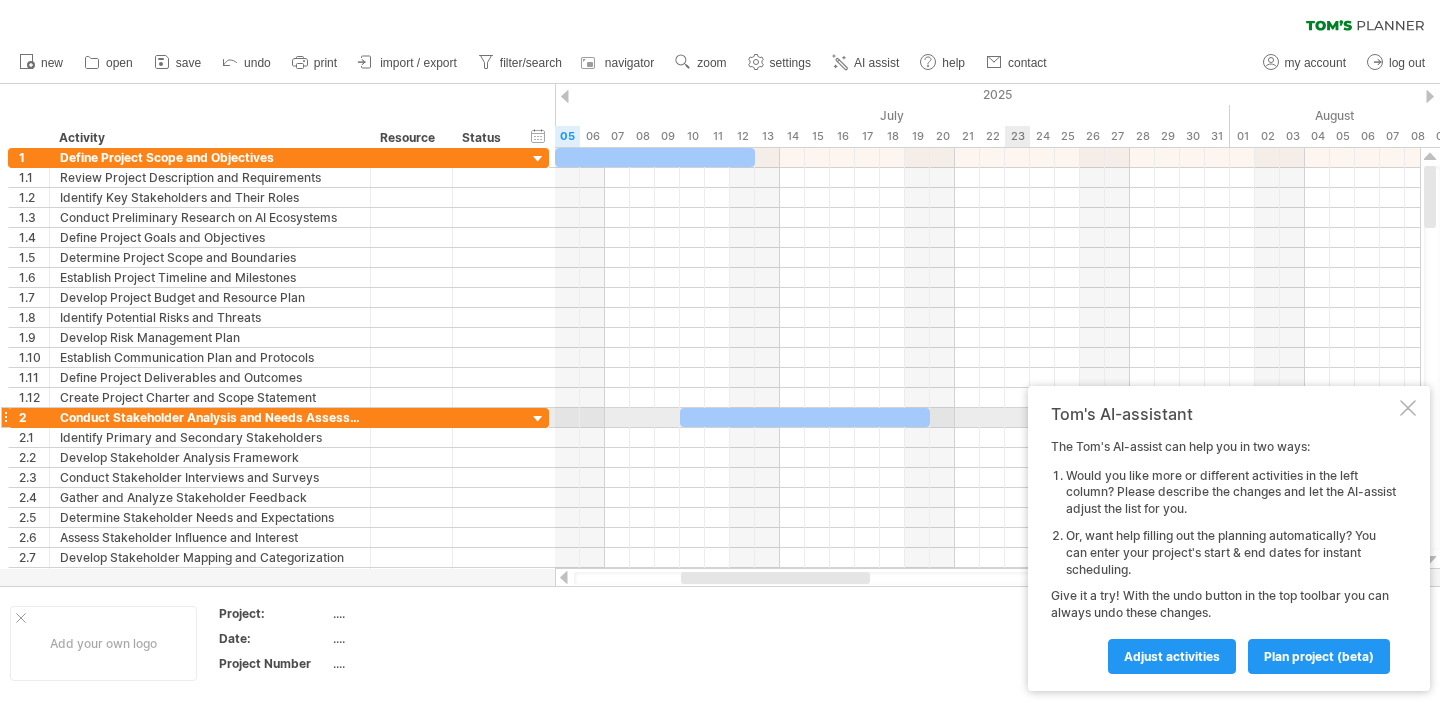click at bounding box center (1408, 408) 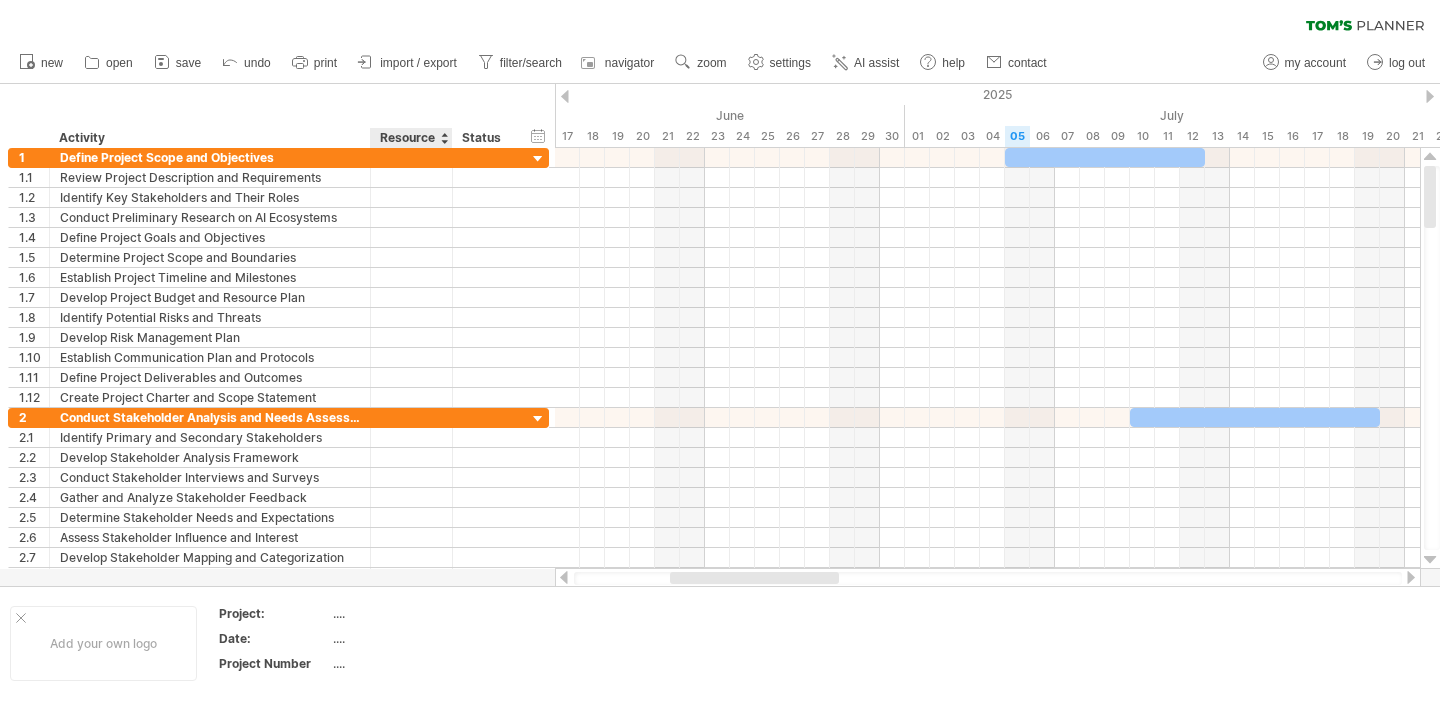 click on "new
open" at bounding box center (532, 63) 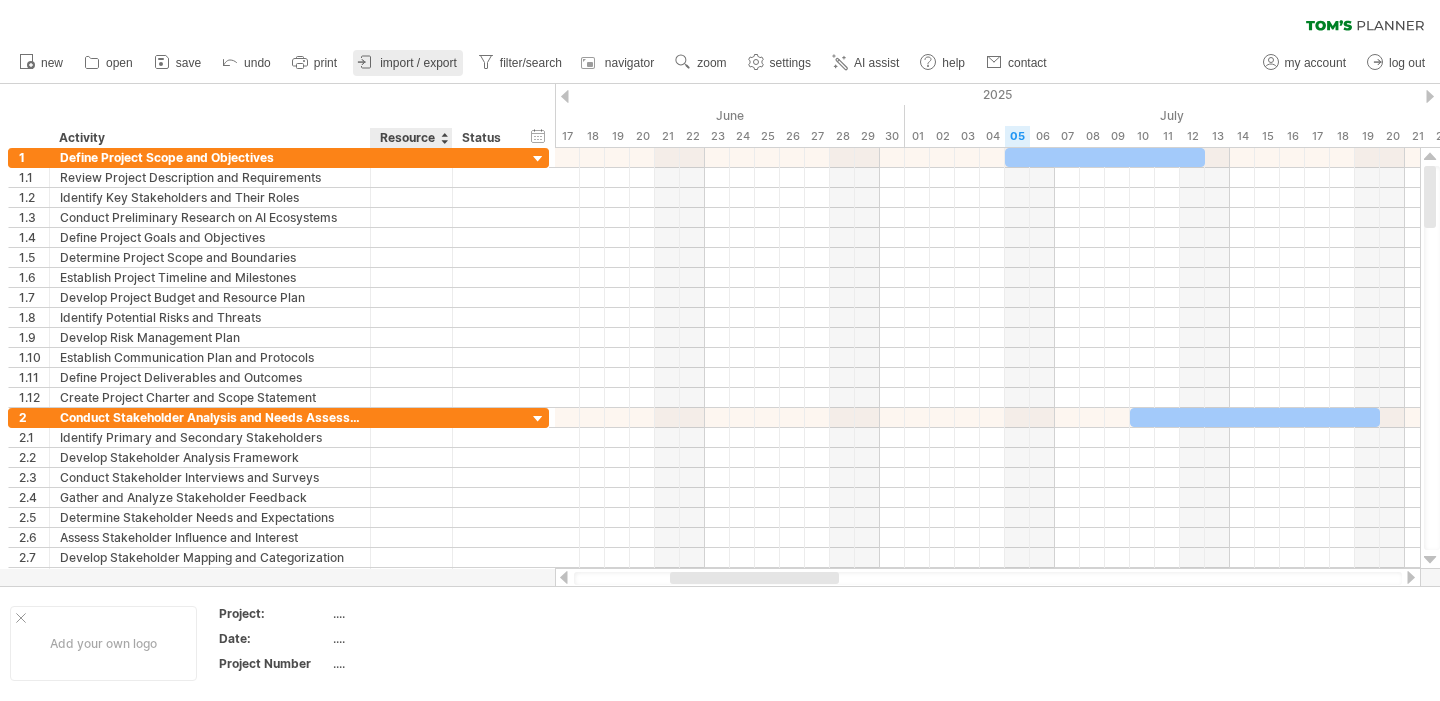 click on "import / export" at bounding box center [418, 63] 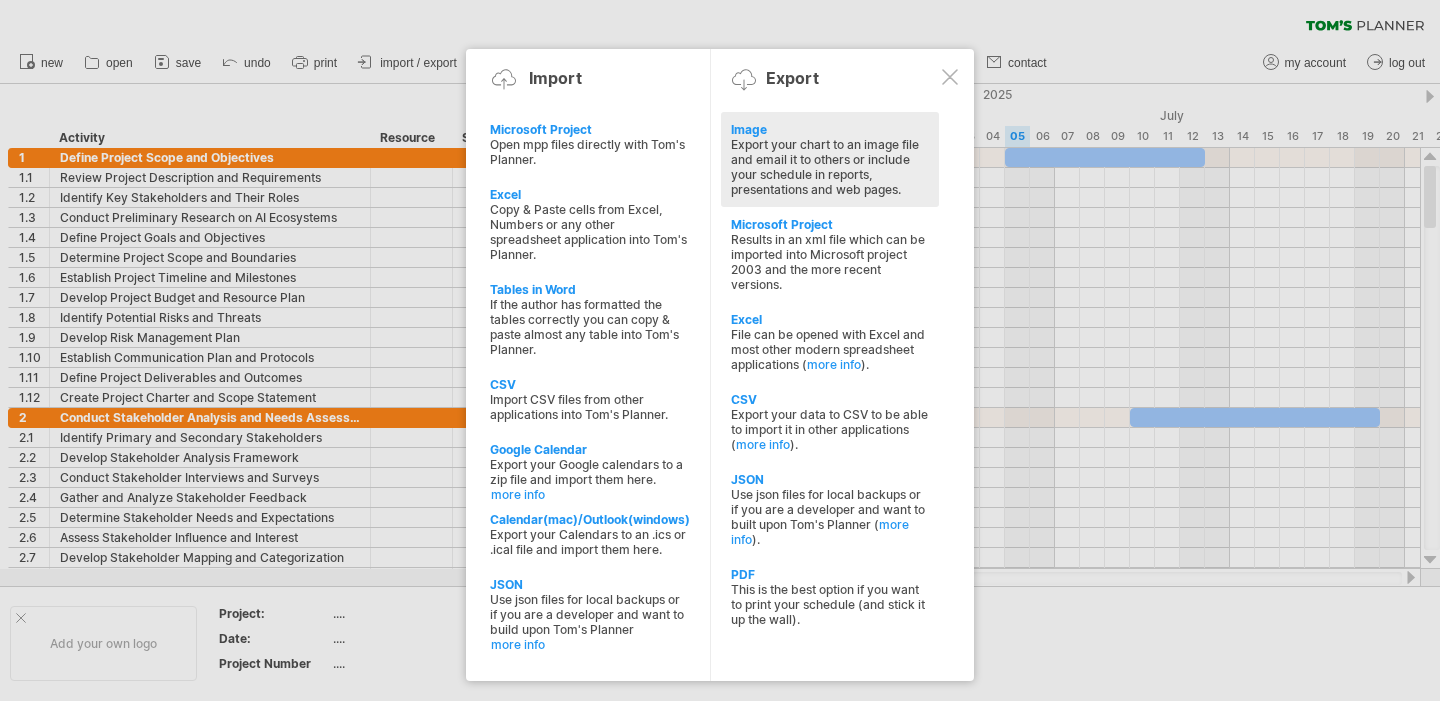 click on "Image" at bounding box center [830, 129] 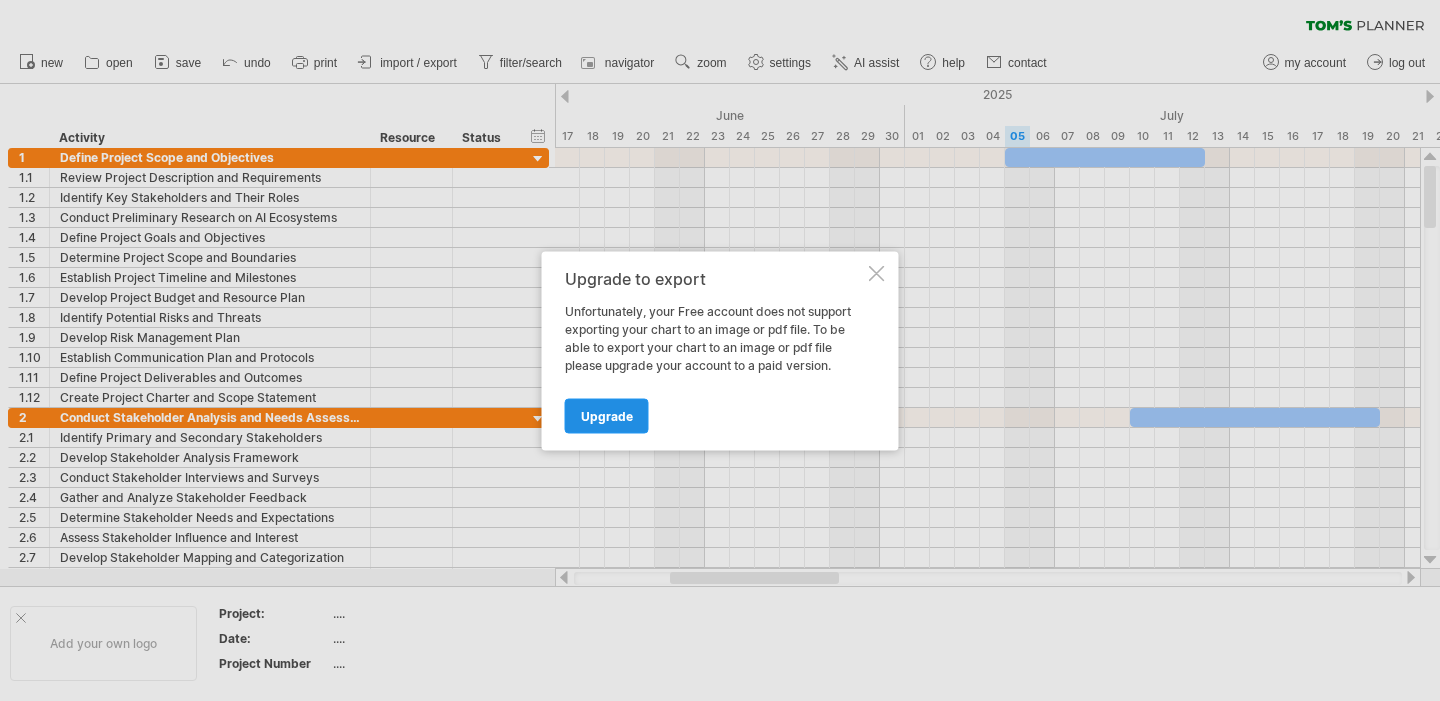 click on "Upgrade" at bounding box center (607, 415) 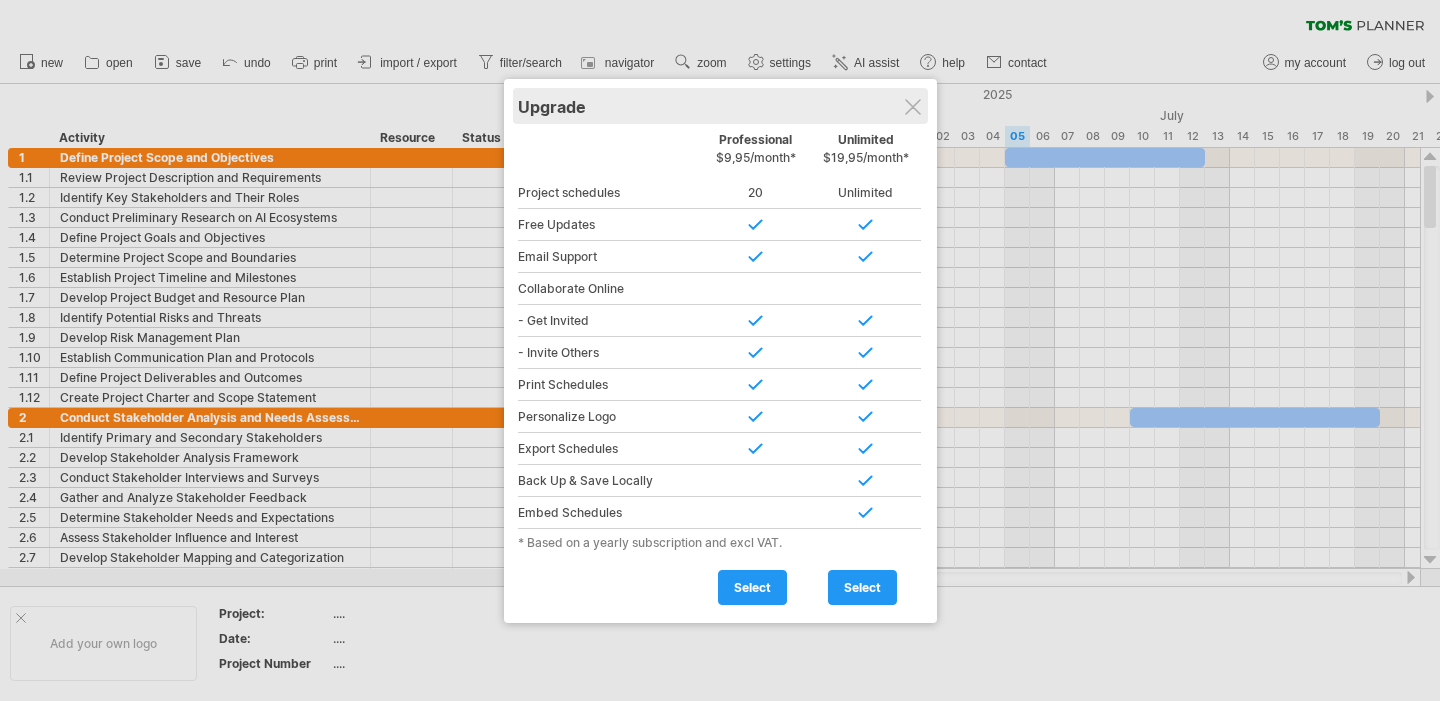 click on "Upgrade" at bounding box center [720, 106] 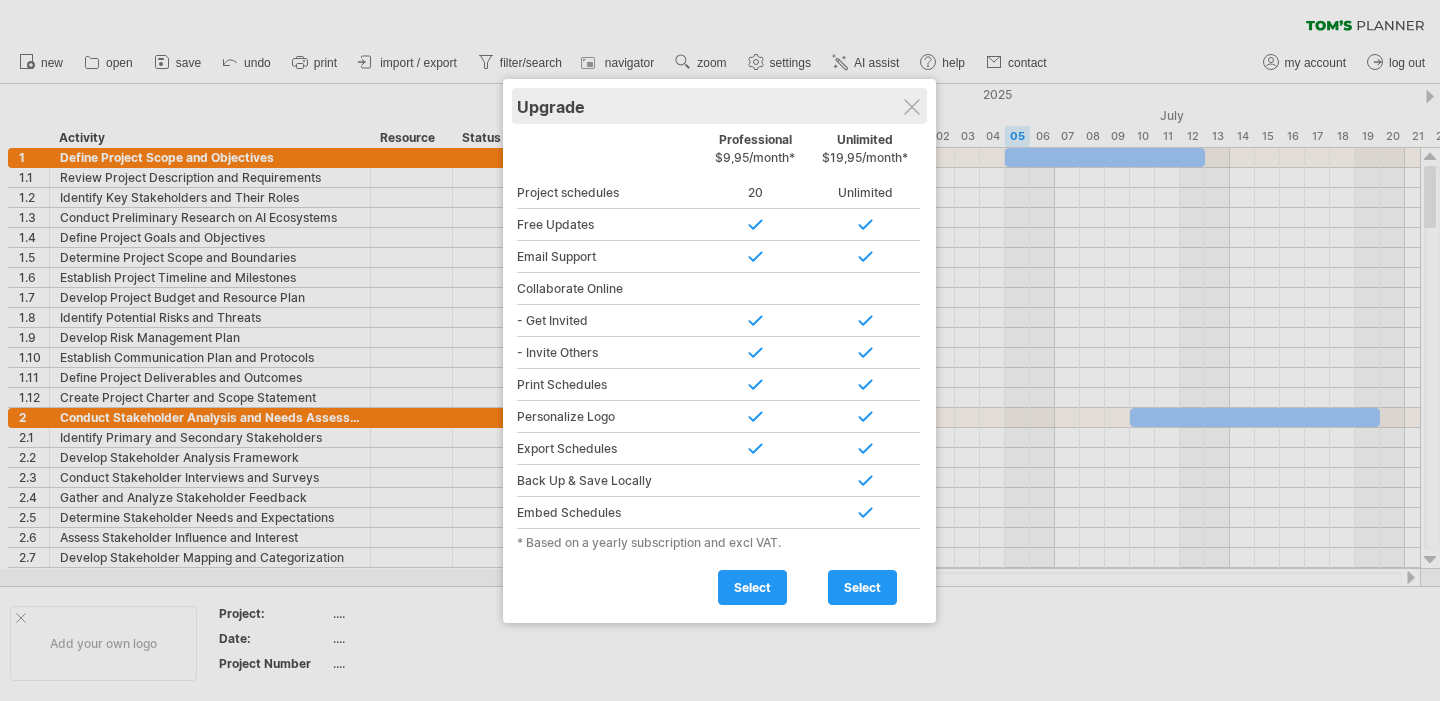 click on "Upgrade" at bounding box center [719, 106] 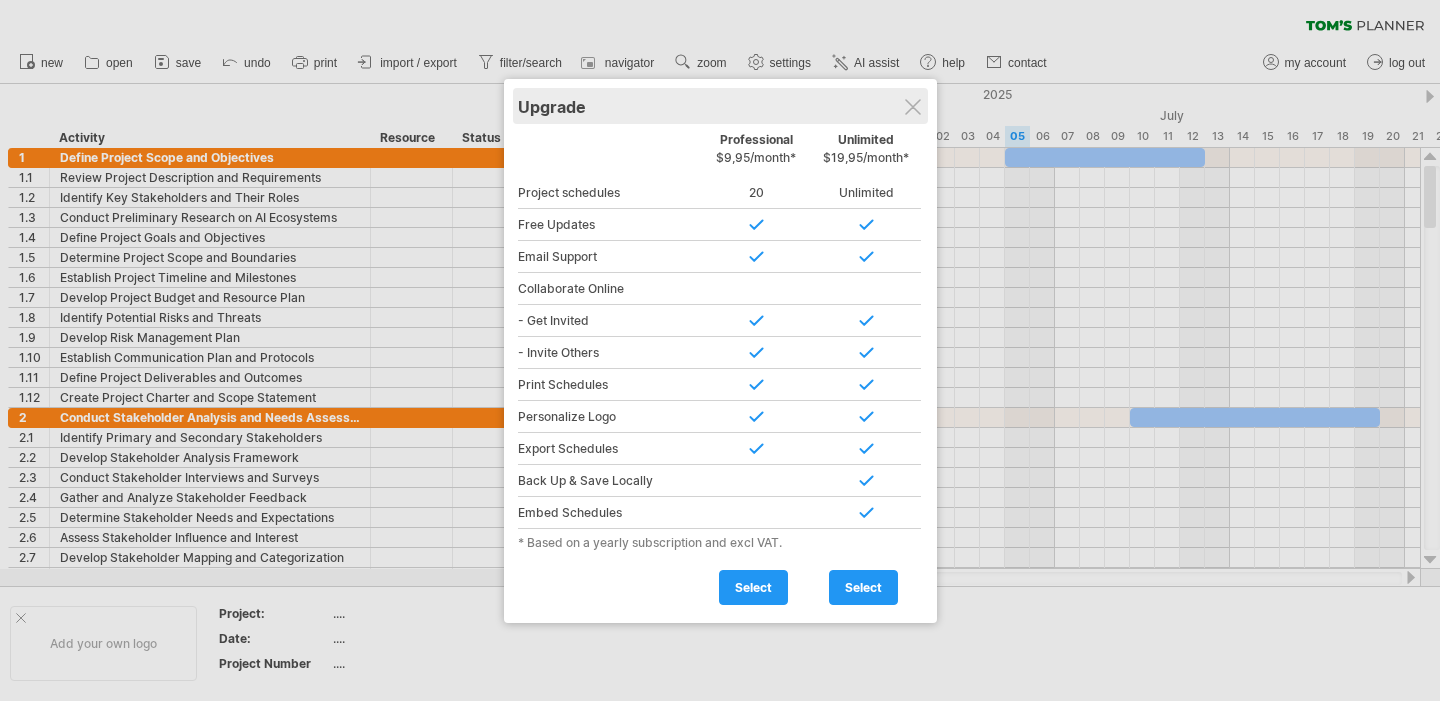 click on "Upgrade" at bounding box center (720, 106) 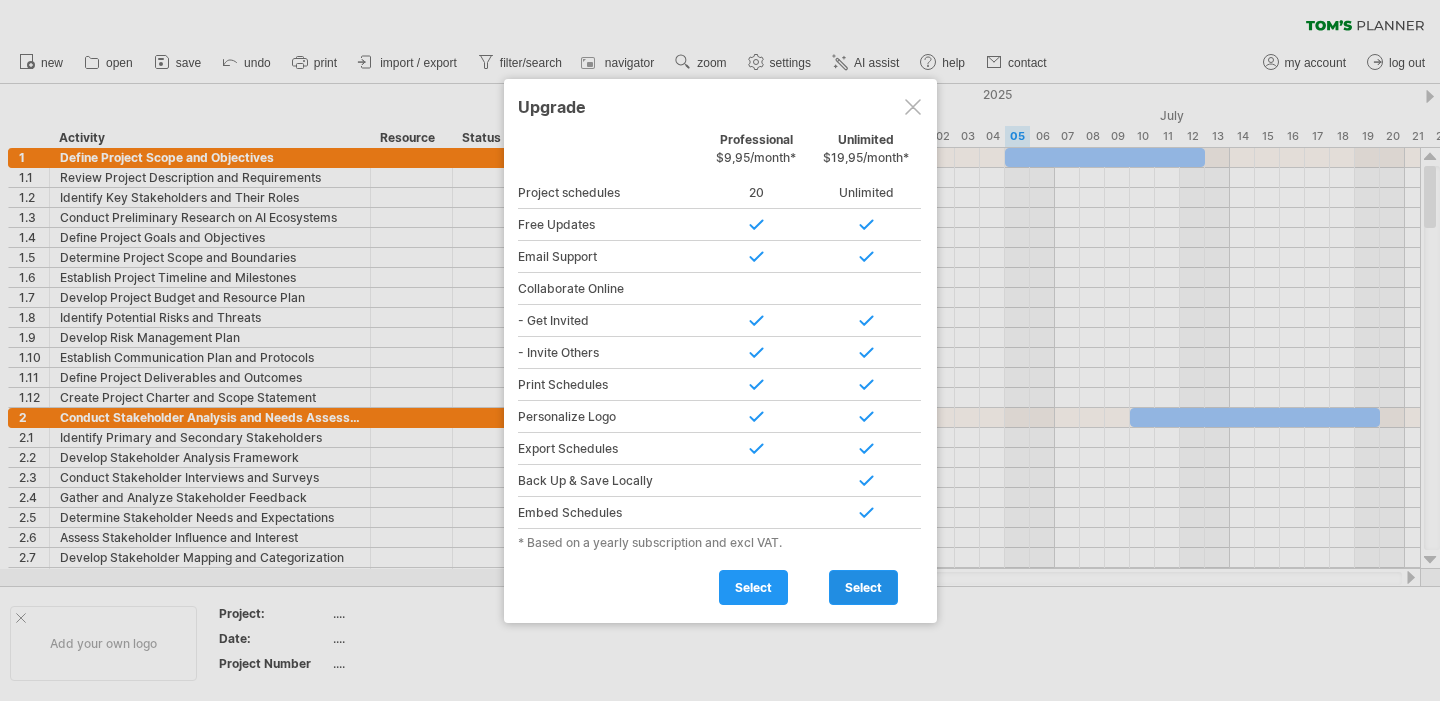 click on "select" at bounding box center [863, 587] 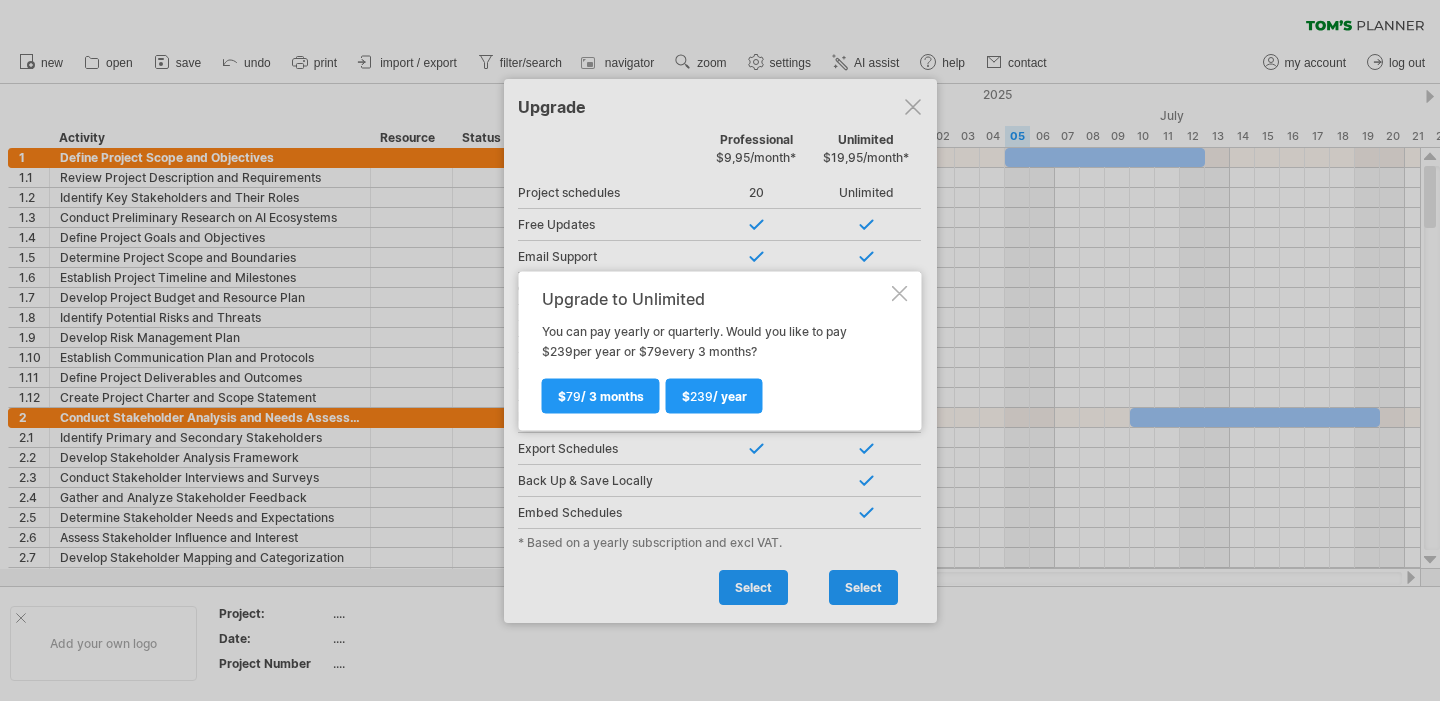 click on "Upgrade to Unlimited You can pay yearly or quarterly. Would you like to pay $ 239 per year or $ 79 every 3 months? $ 239 / year $ 79 / 3 months" at bounding box center (720, 350) 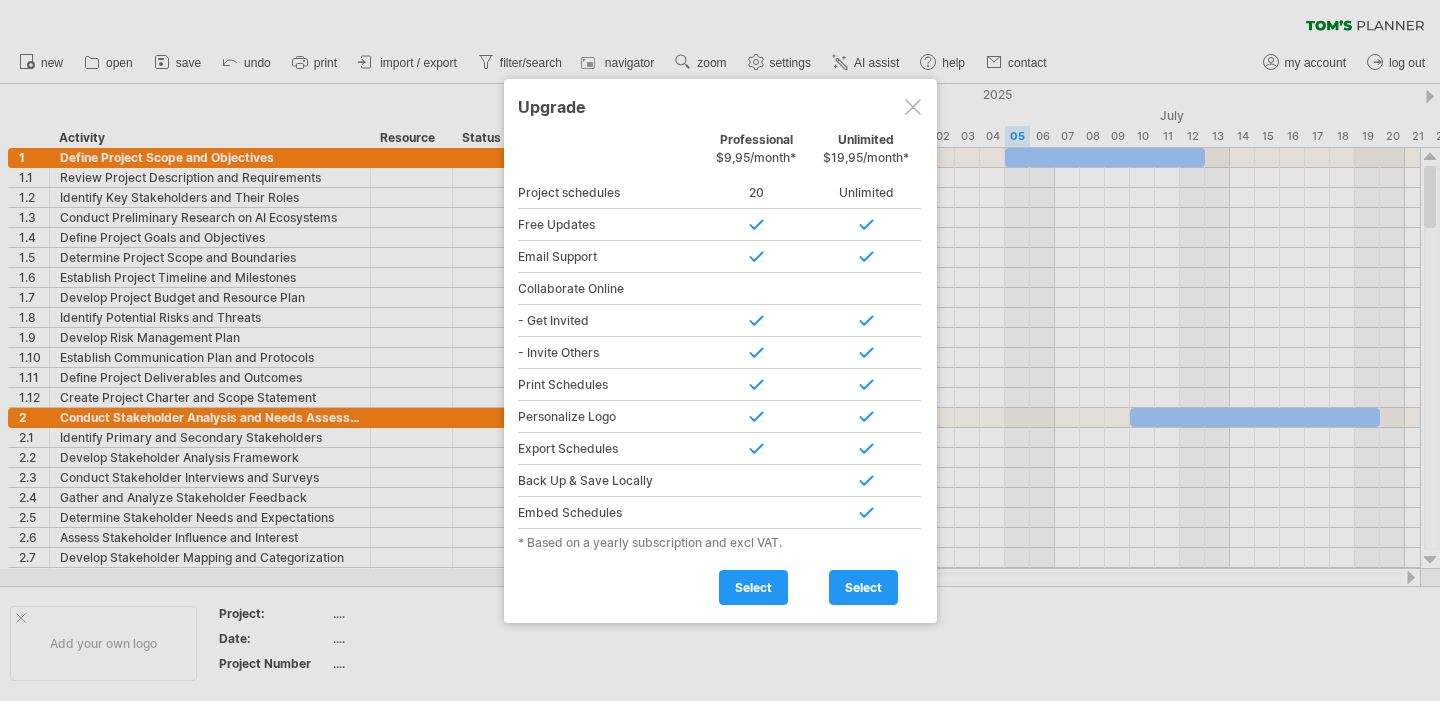 click at bounding box center [913, 107] 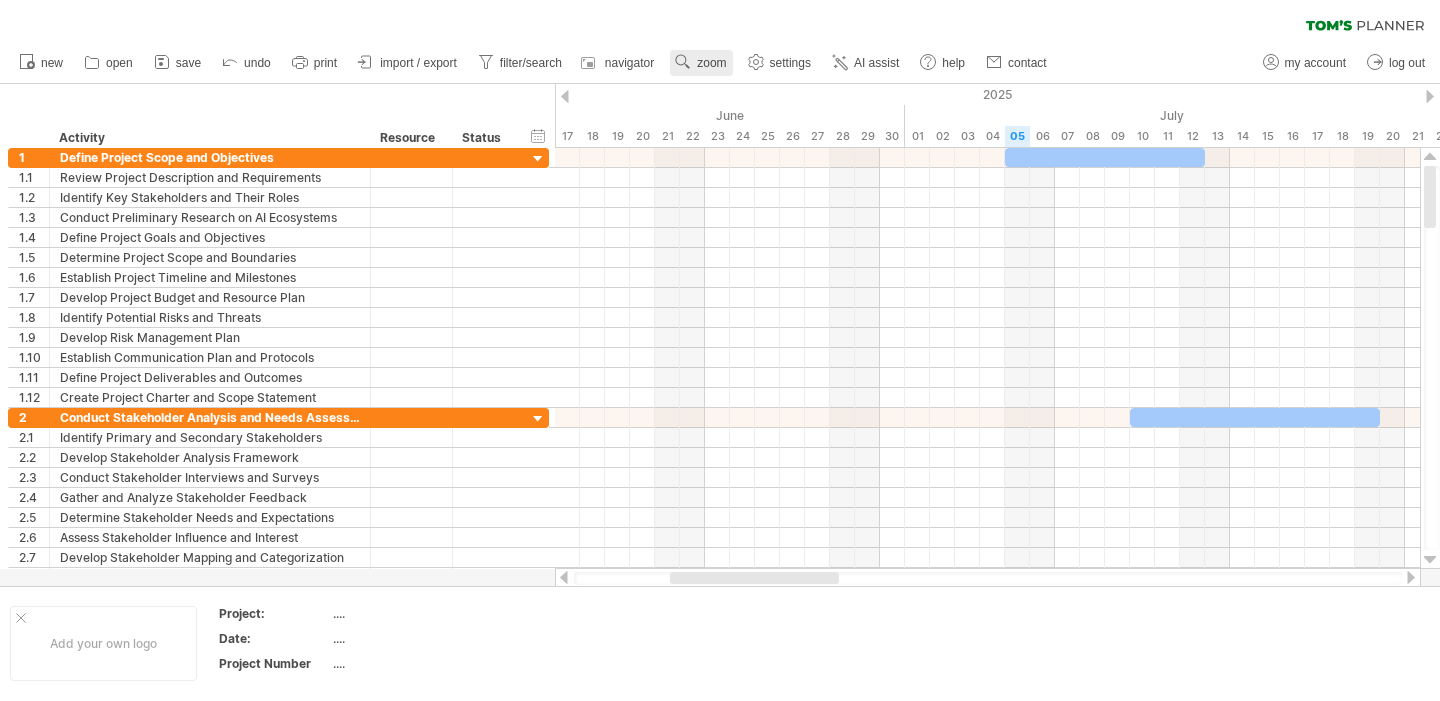 click on "zoom" at bounding box center (701, 63) 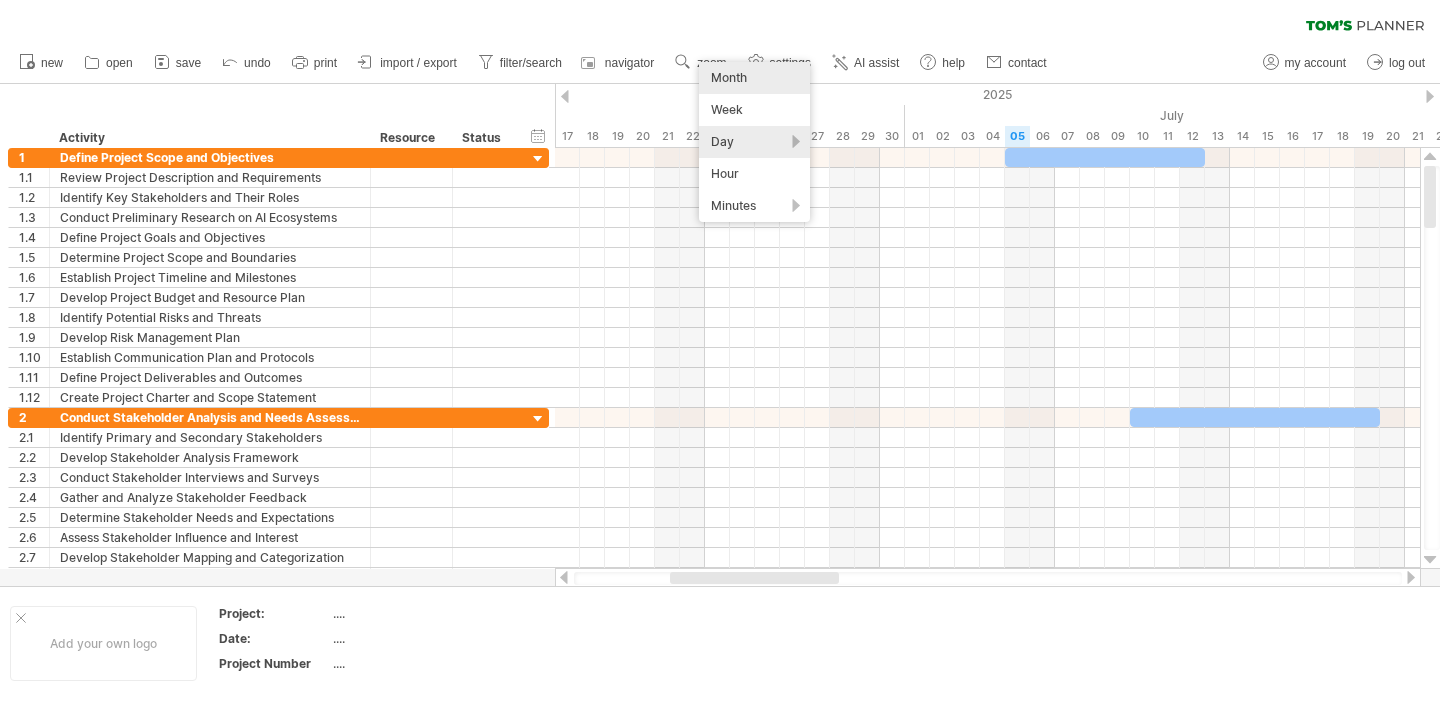 click on "Month" at bounding box center (754, 78) 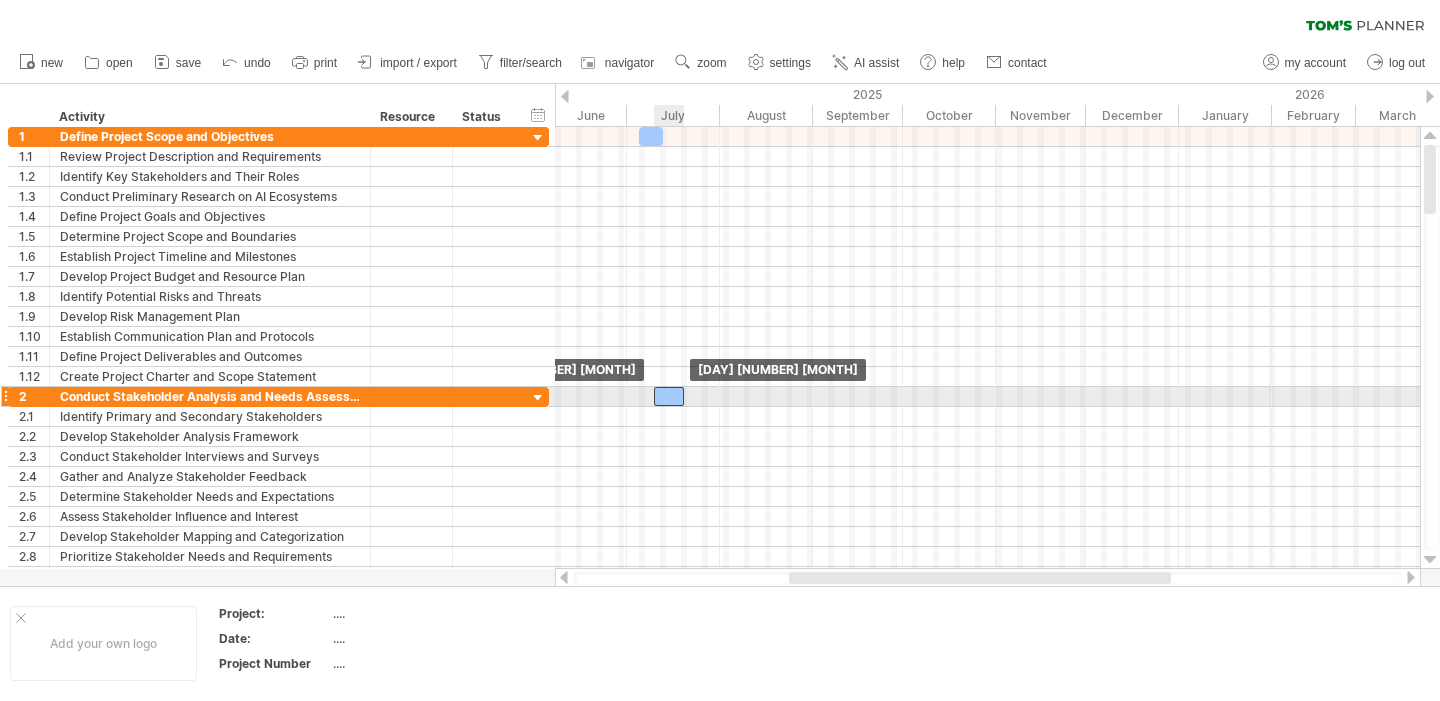 click at bounding box center [669, 396] 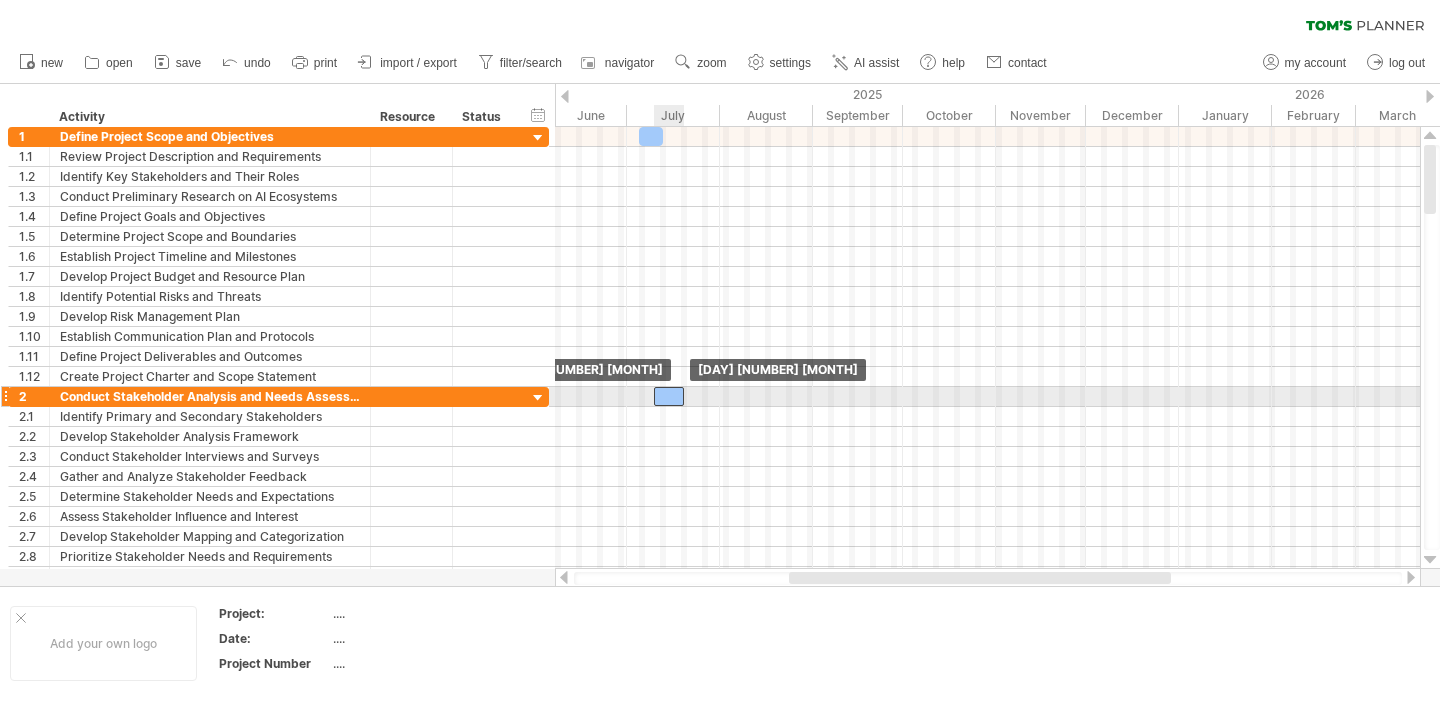 click at bounding box center [669, 396] 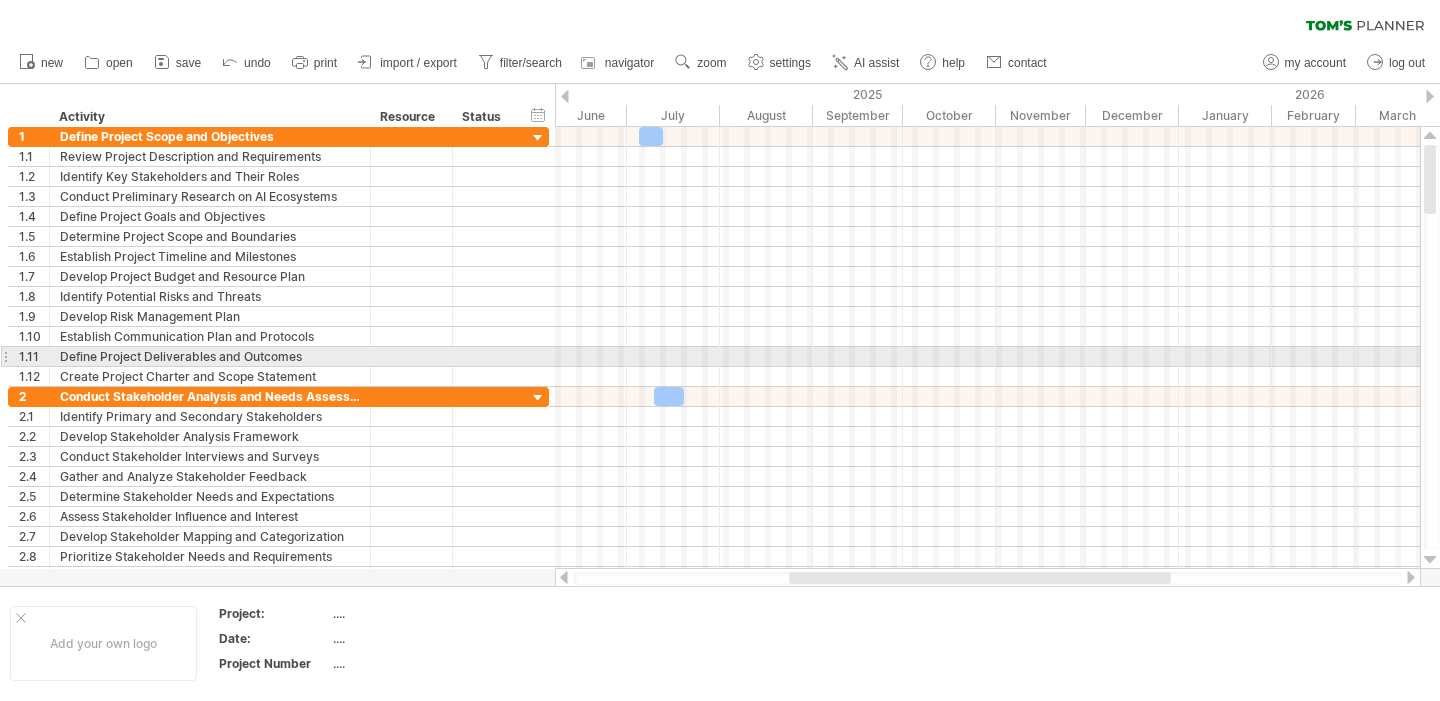 click at bounding box center (987, 357) 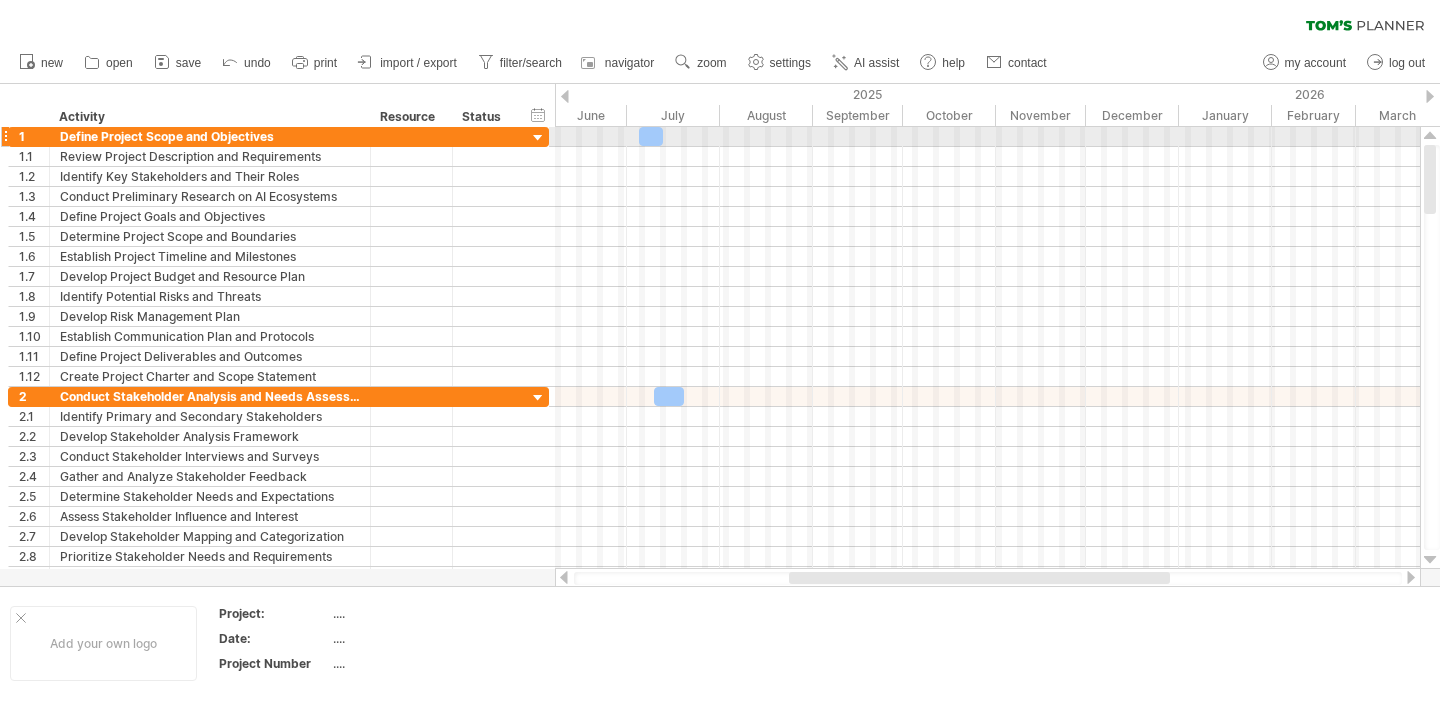 click at bounding box center [651, 136] 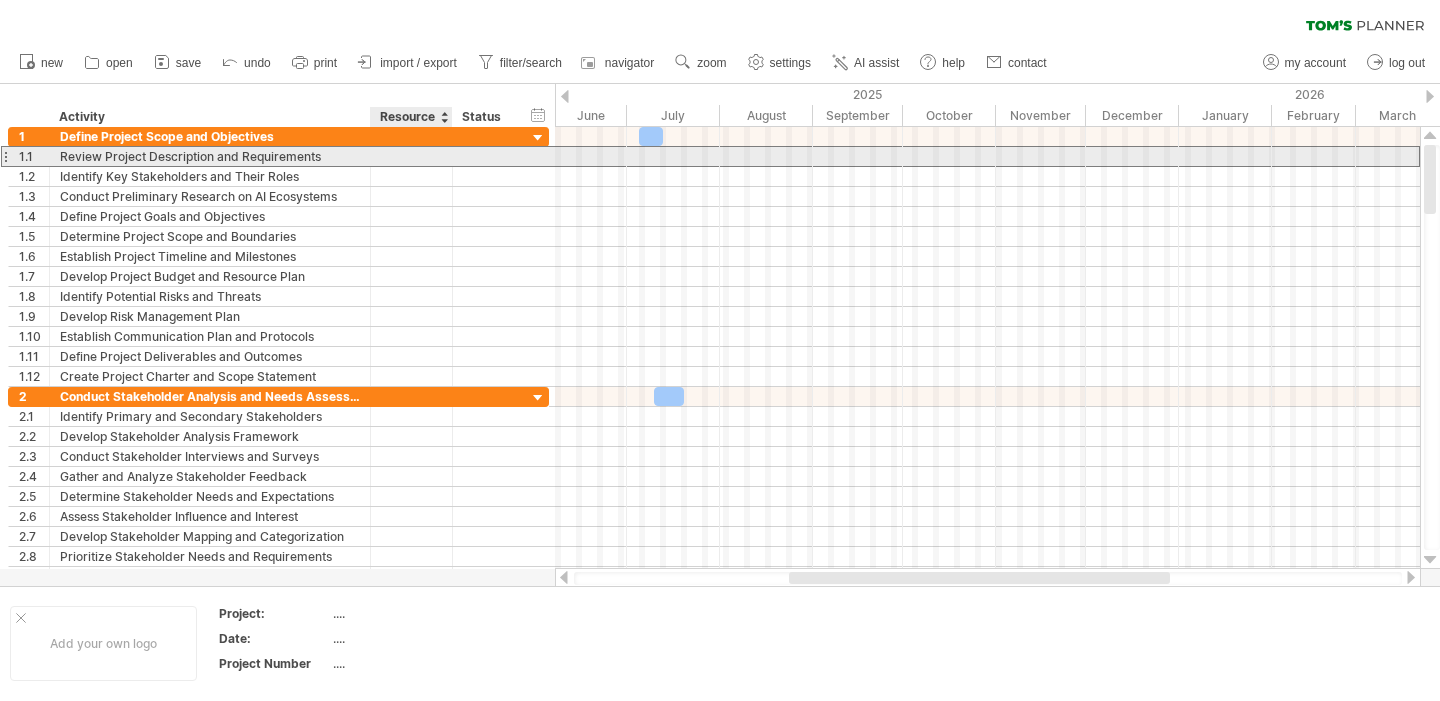 click at bounding box center [210, 156] 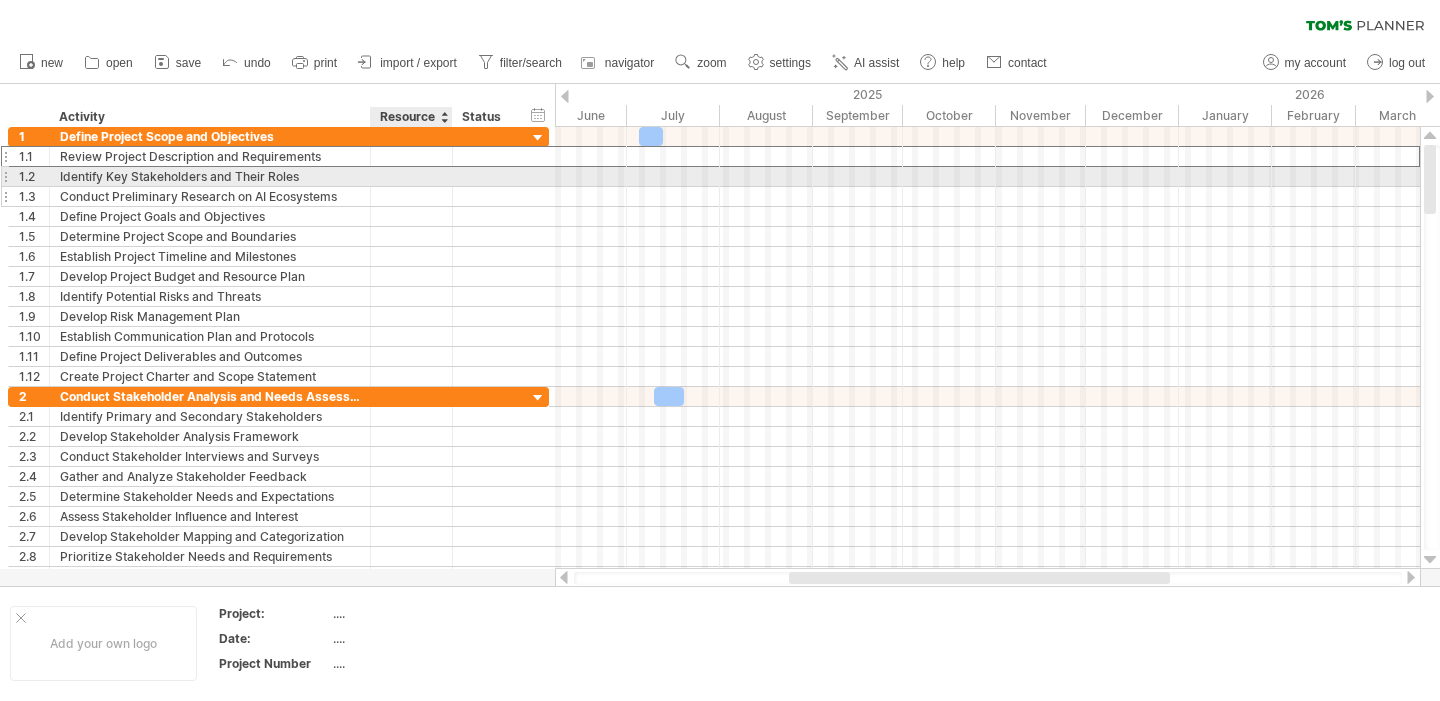 click at bounding box center (210, 196) 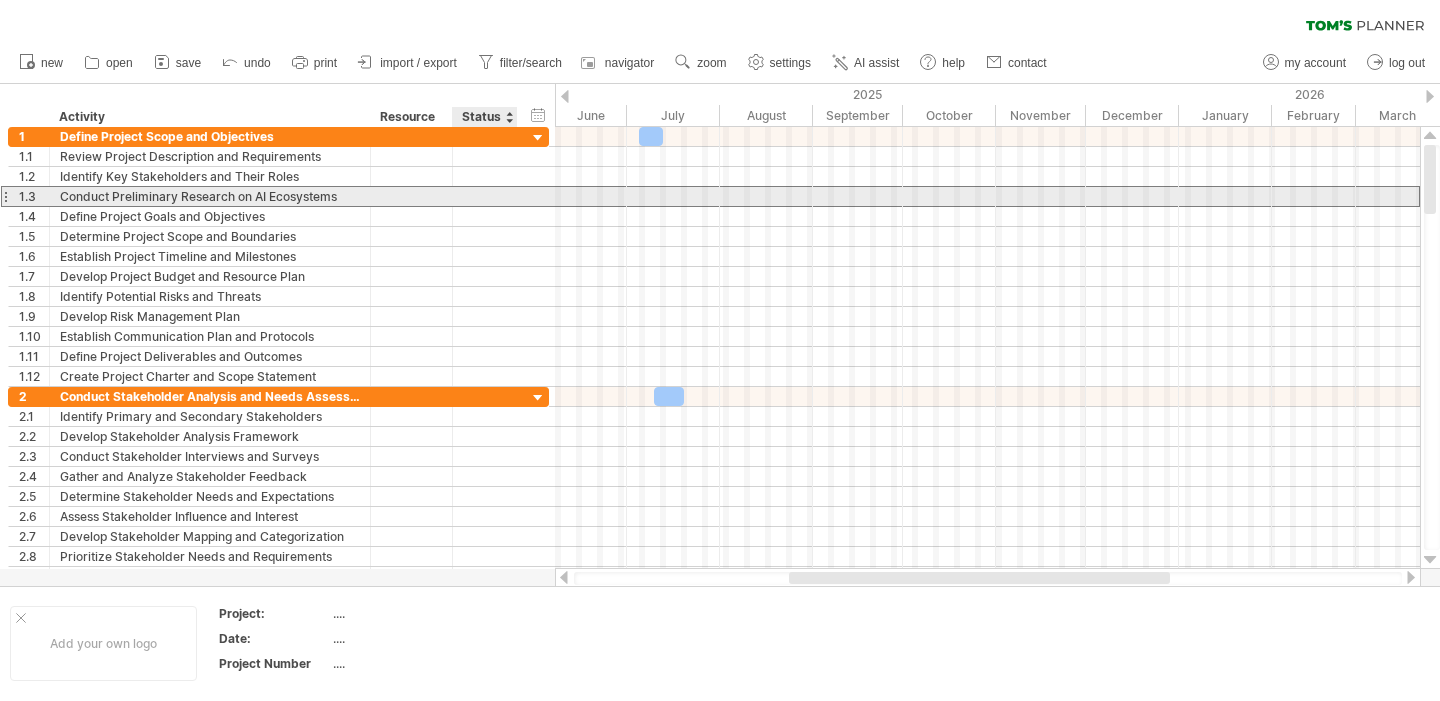 click at bounding box center [210, 196] 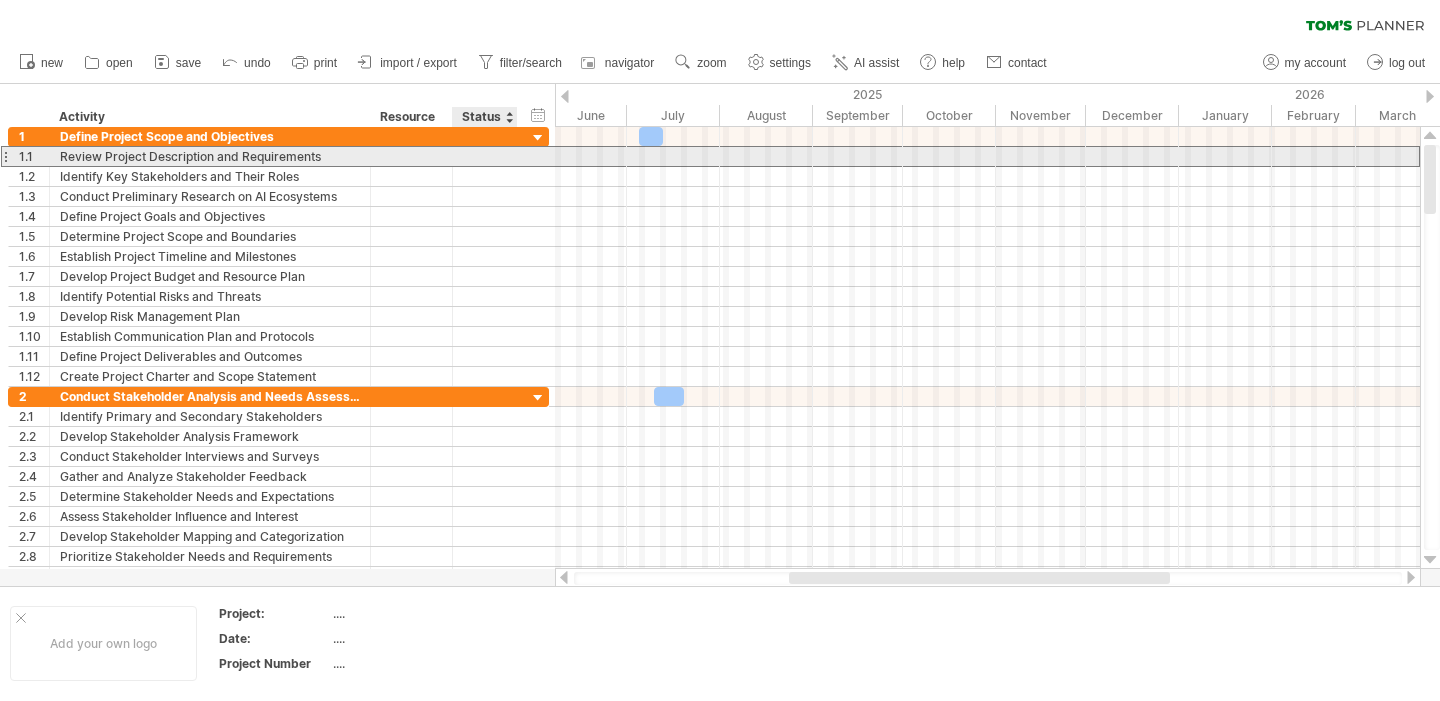 click at bounding box center [210, 156] 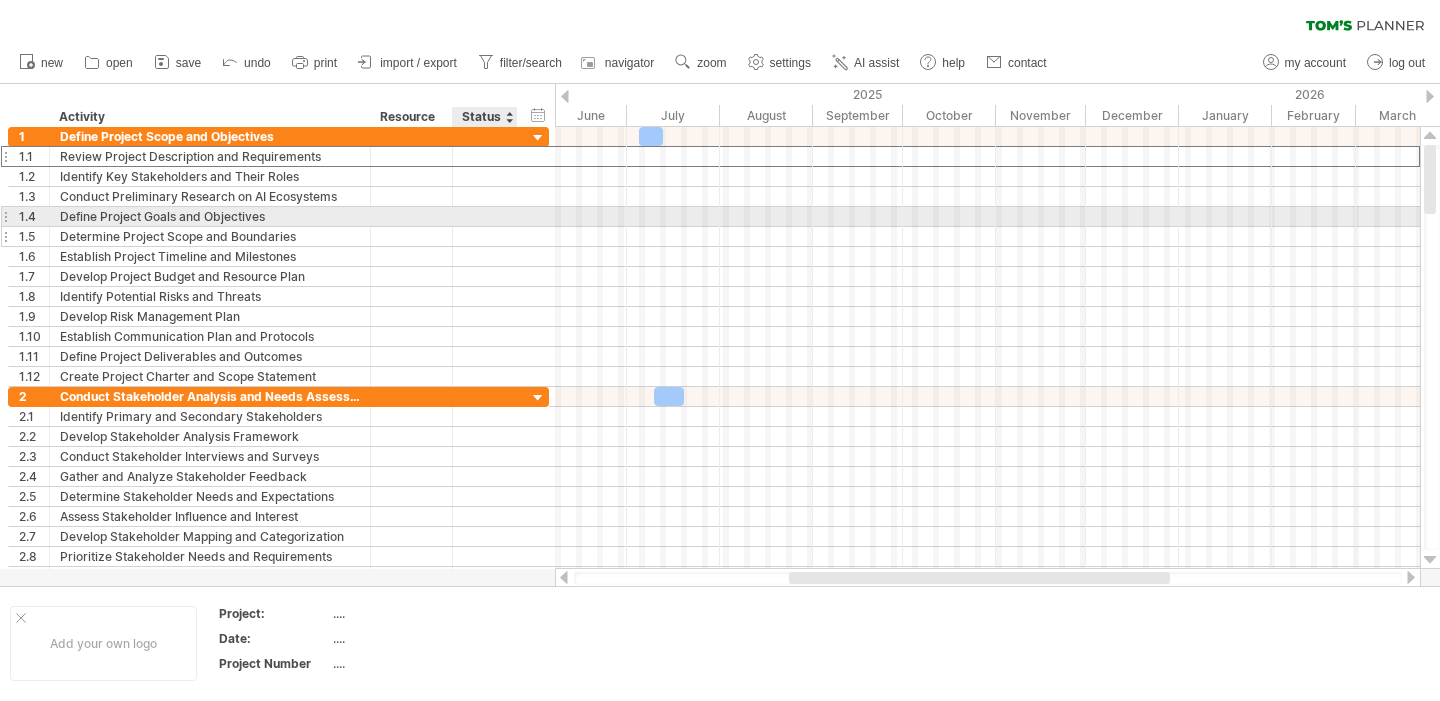 click at bounding box center [485, 236] 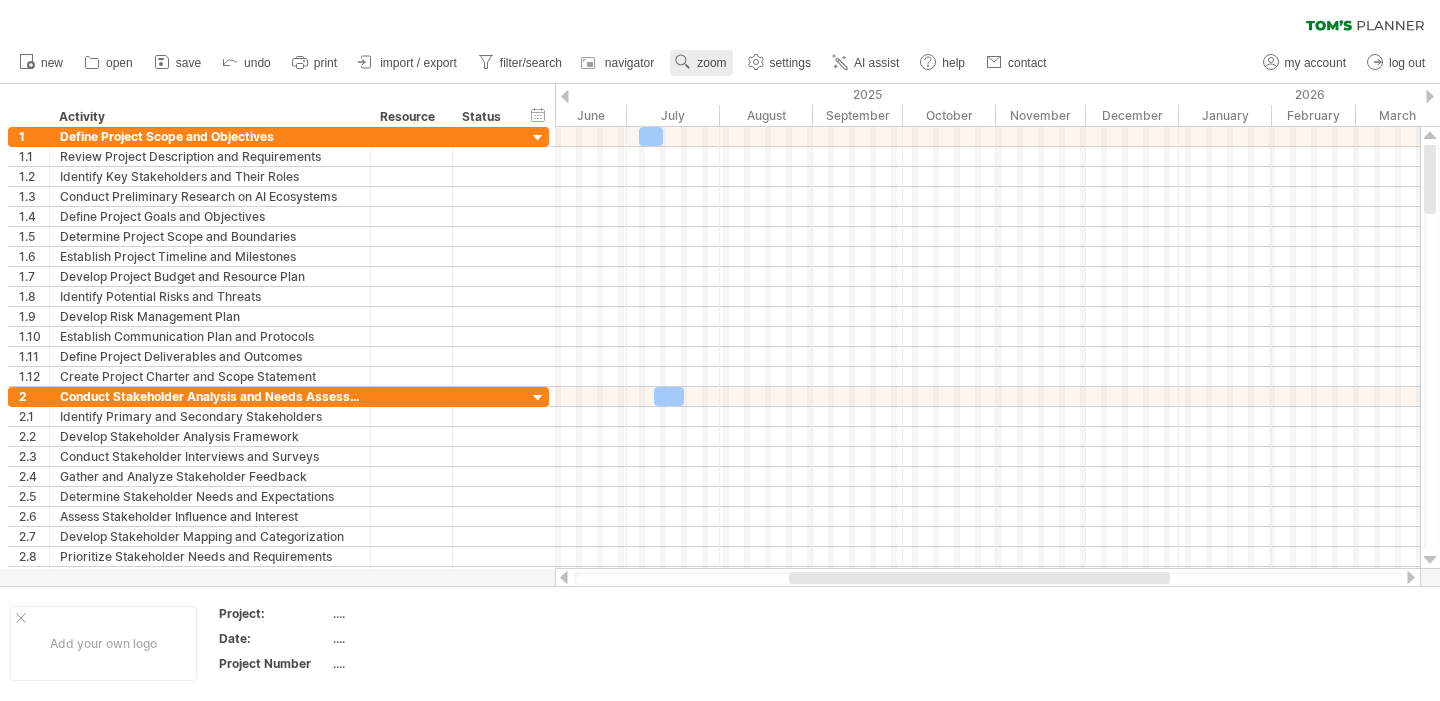 click on "zoom" at bounding box center [711, 63] 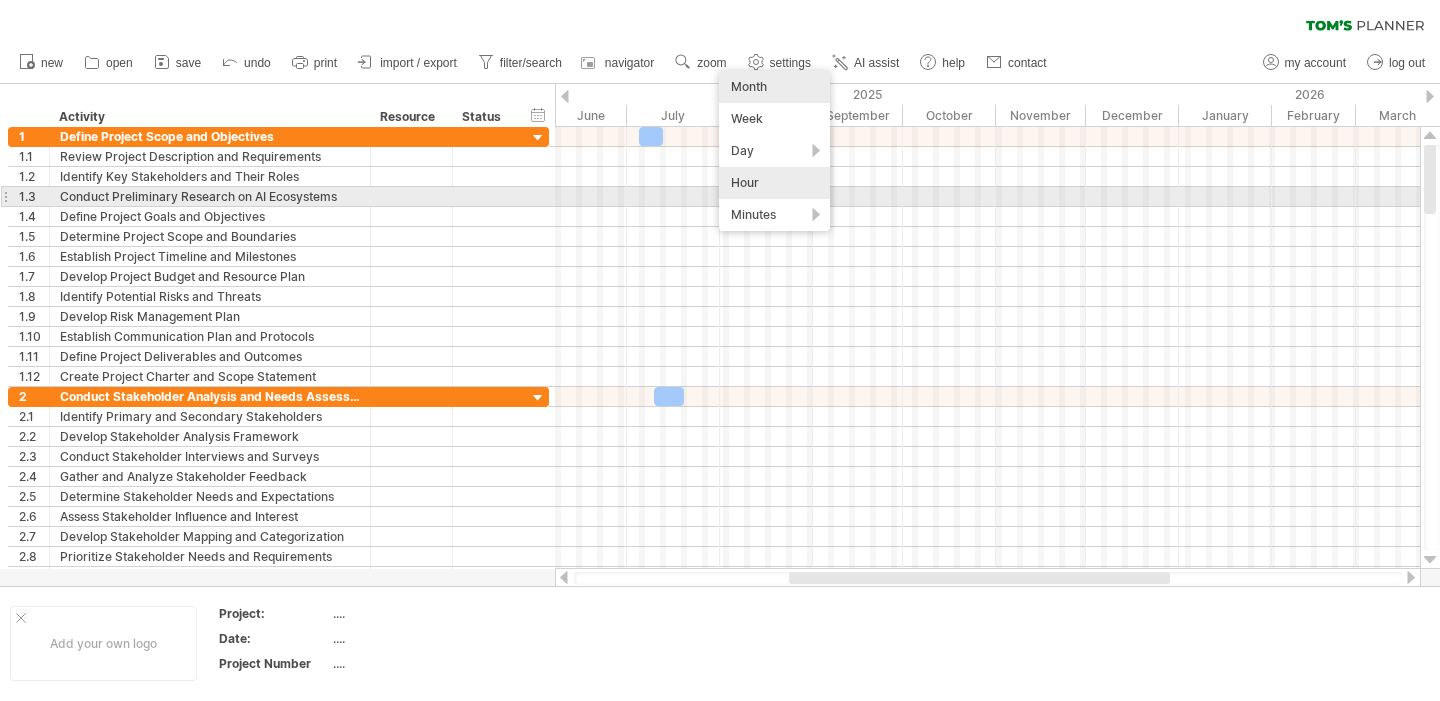 click on "Minutes" at bounding box center [774, 215] 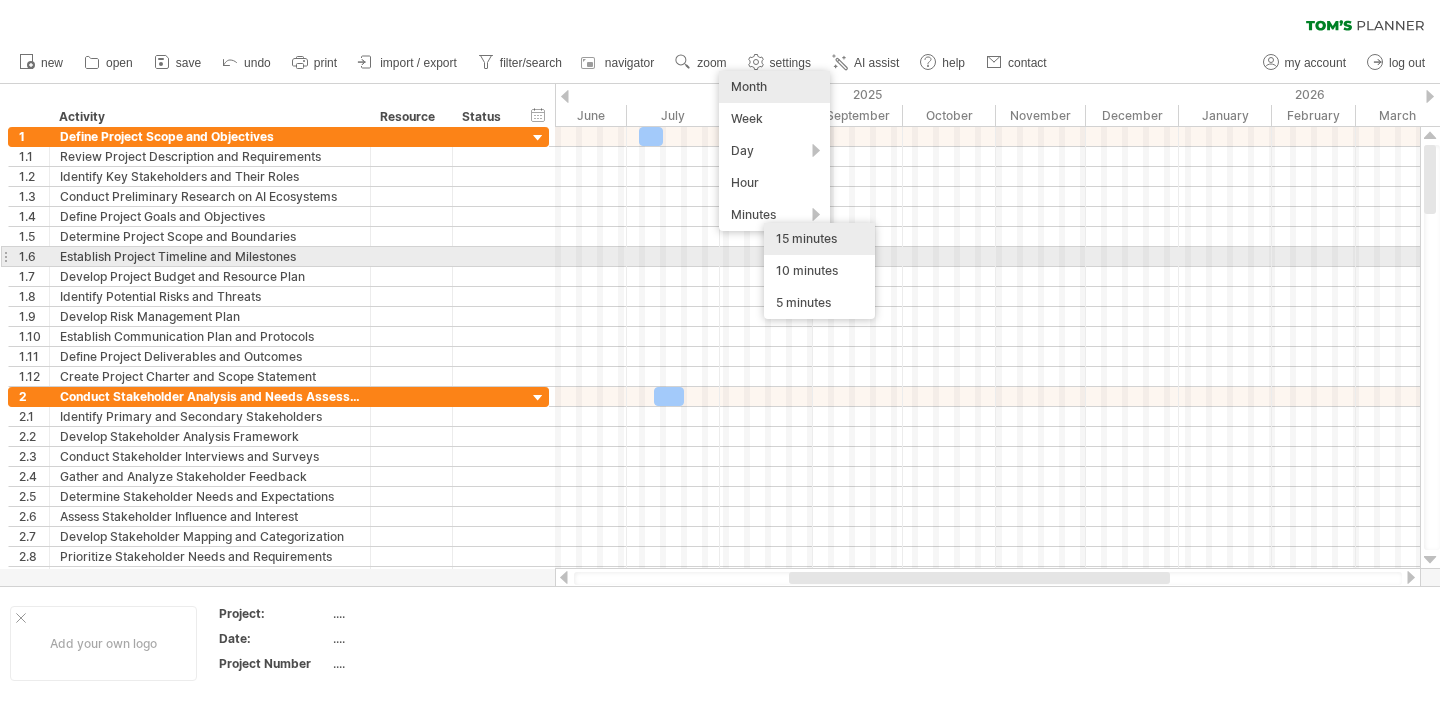 click on "15 minutes" at bounding box center [819, 239] 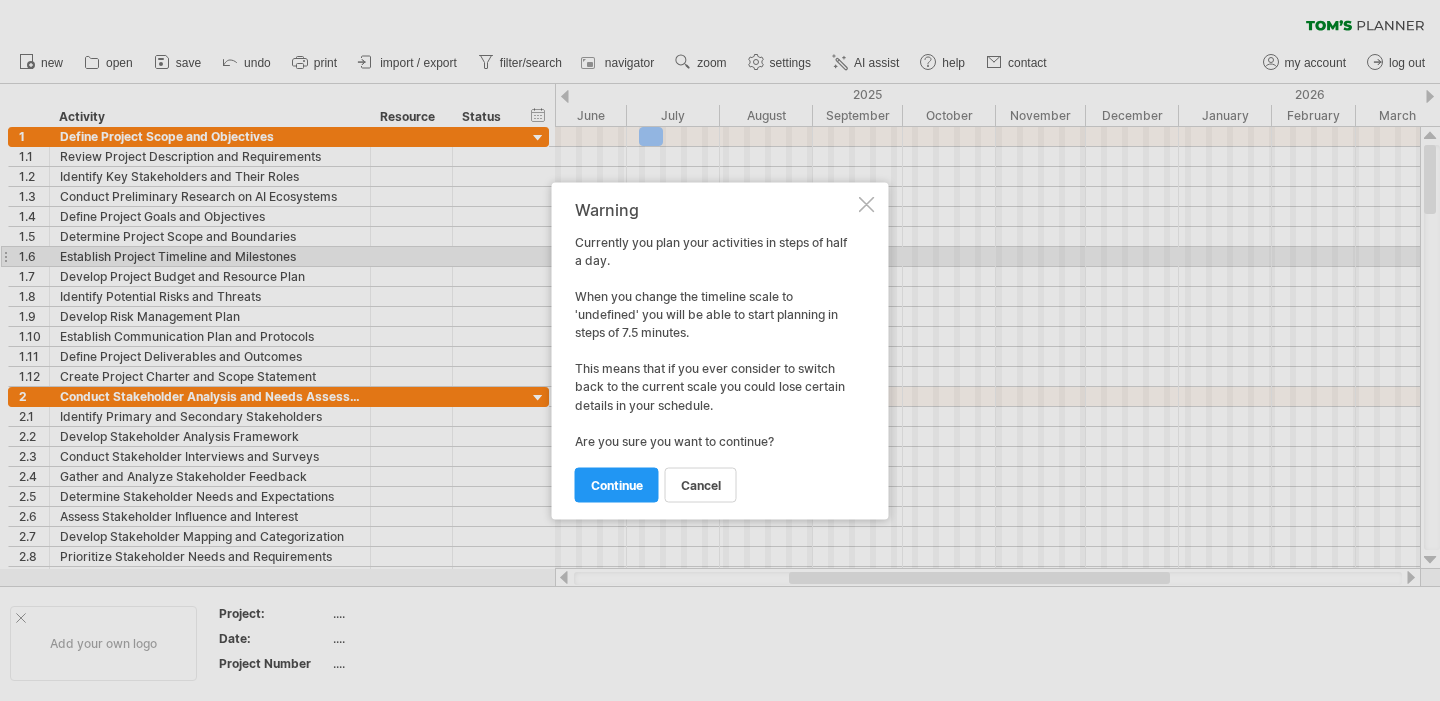 click at bounding box center [867, 204] 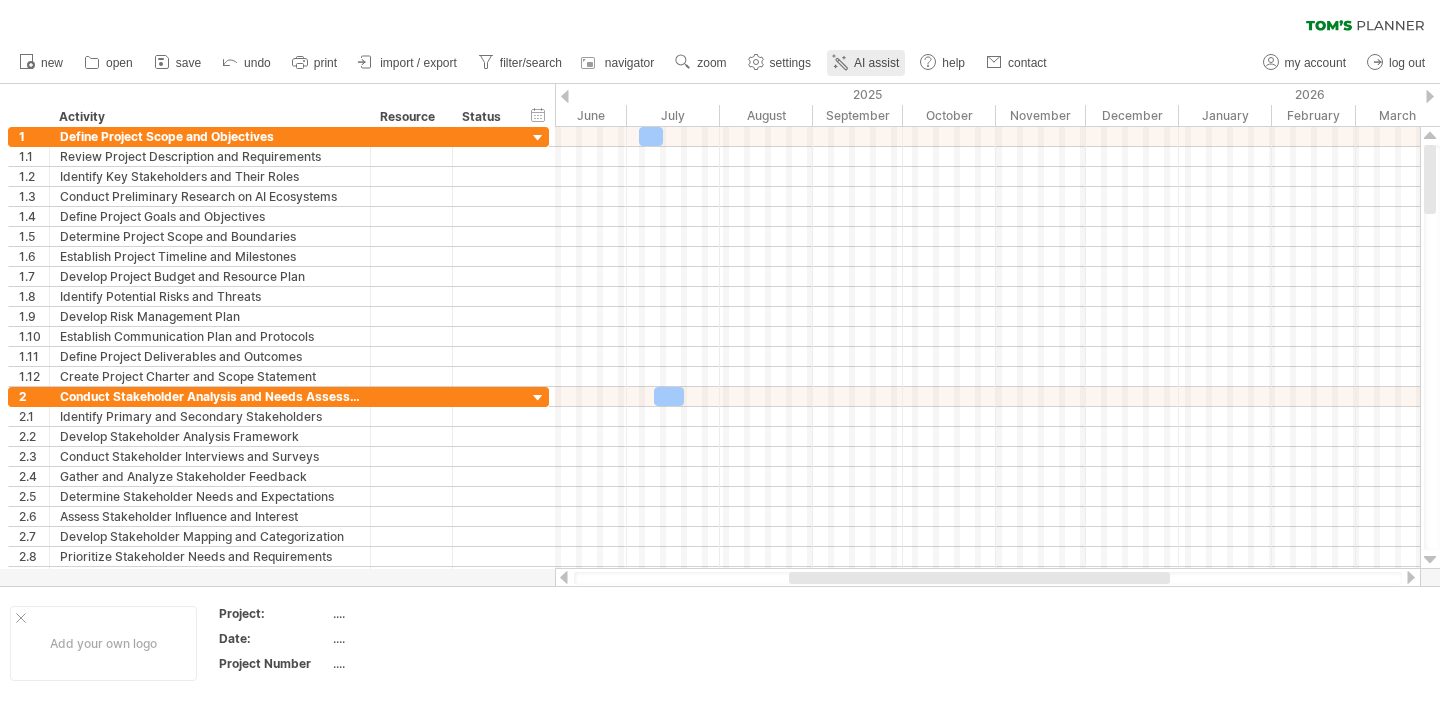 click on "AI assist" at bounding box center (866, 63) 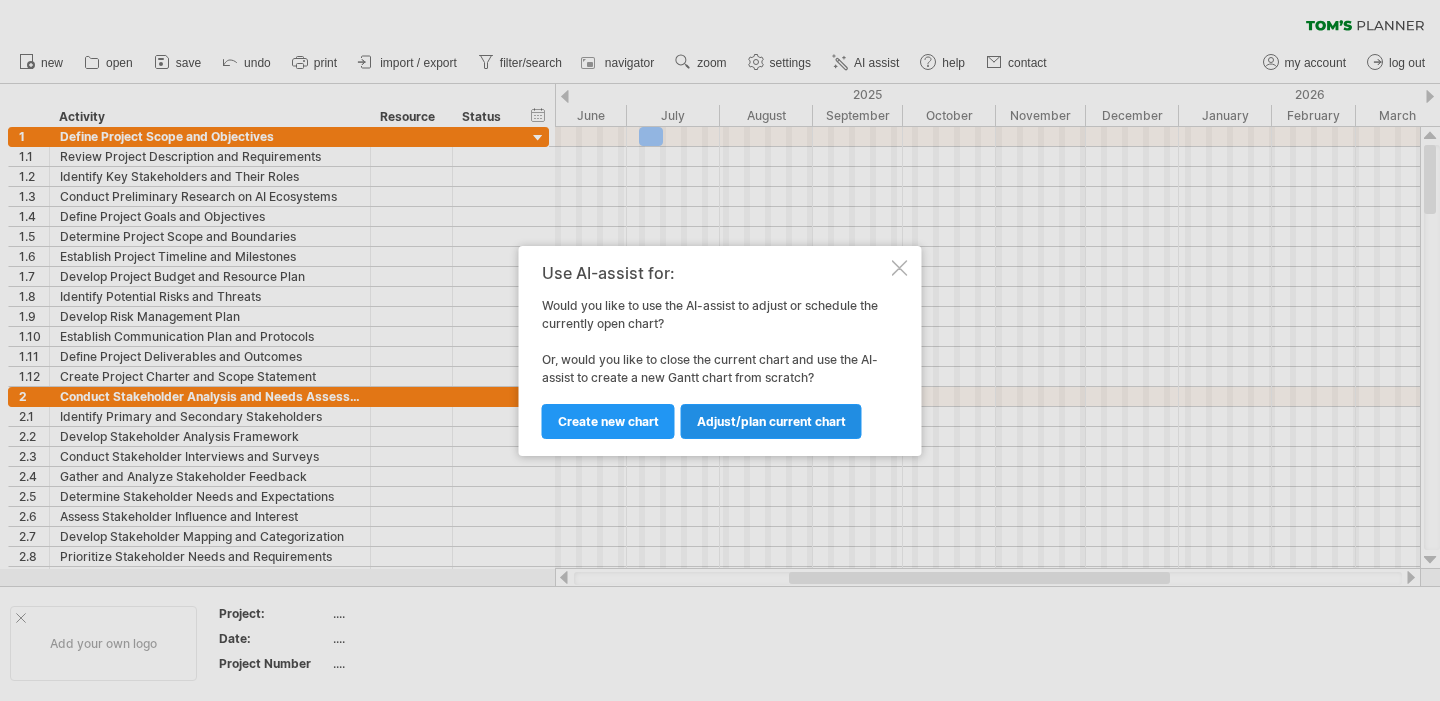 click on "Adjust/plan current chart" at bounding box center (771, 421) 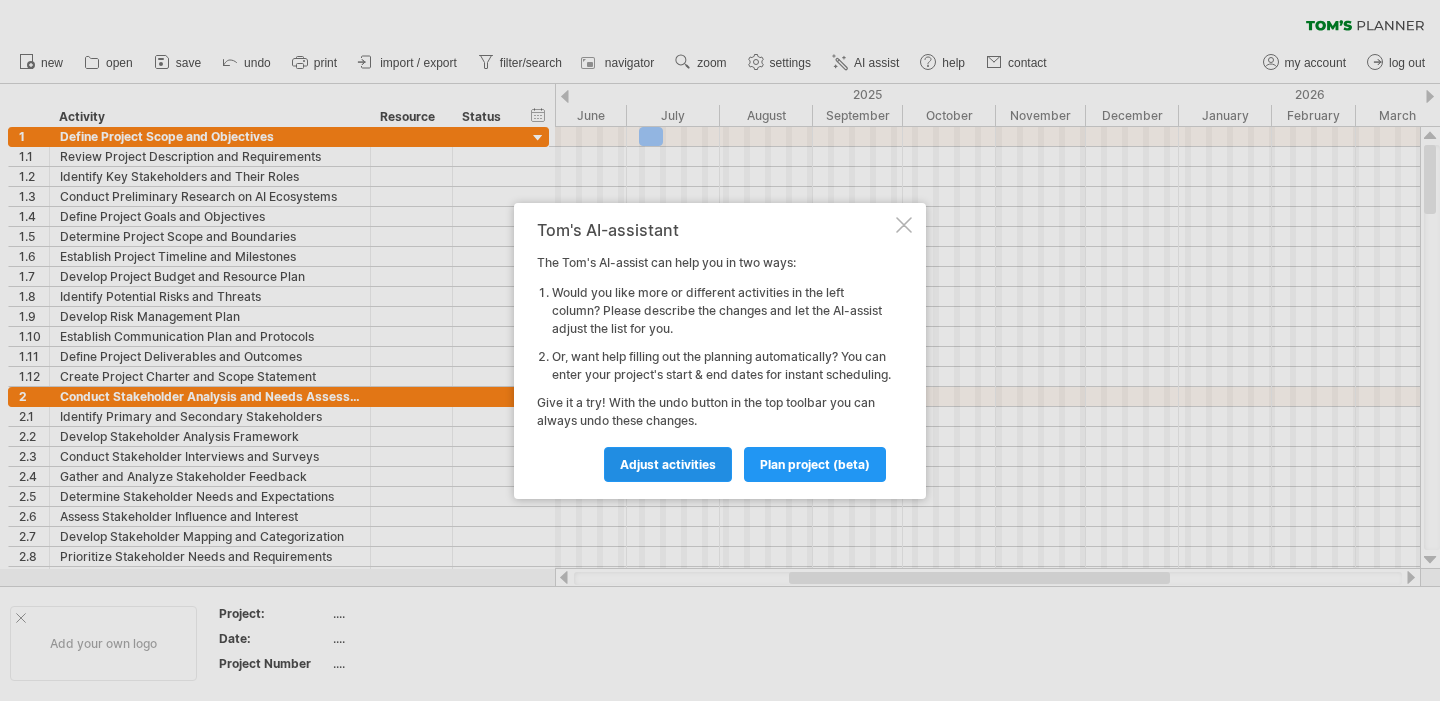 click on "Adjust activities" at bounding box center (668, 464) 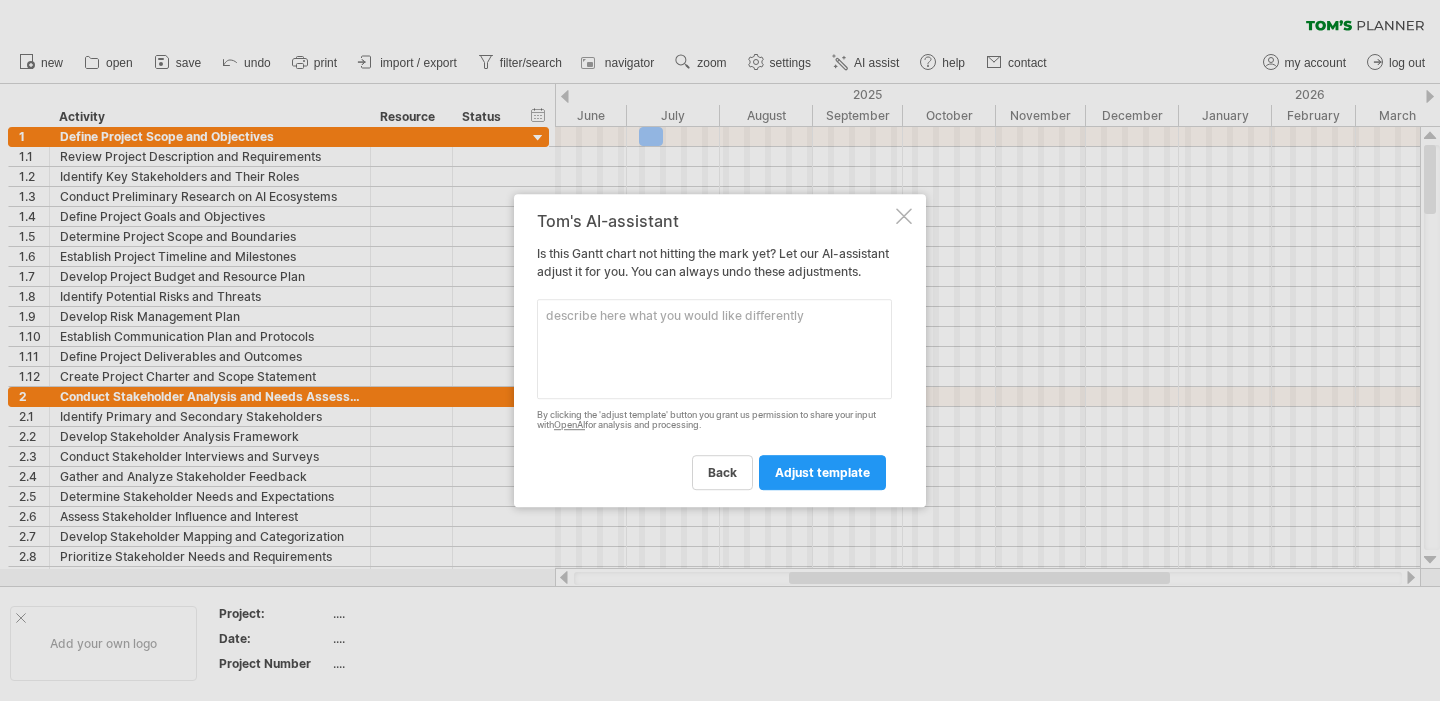click at bounding box center (714, 349) 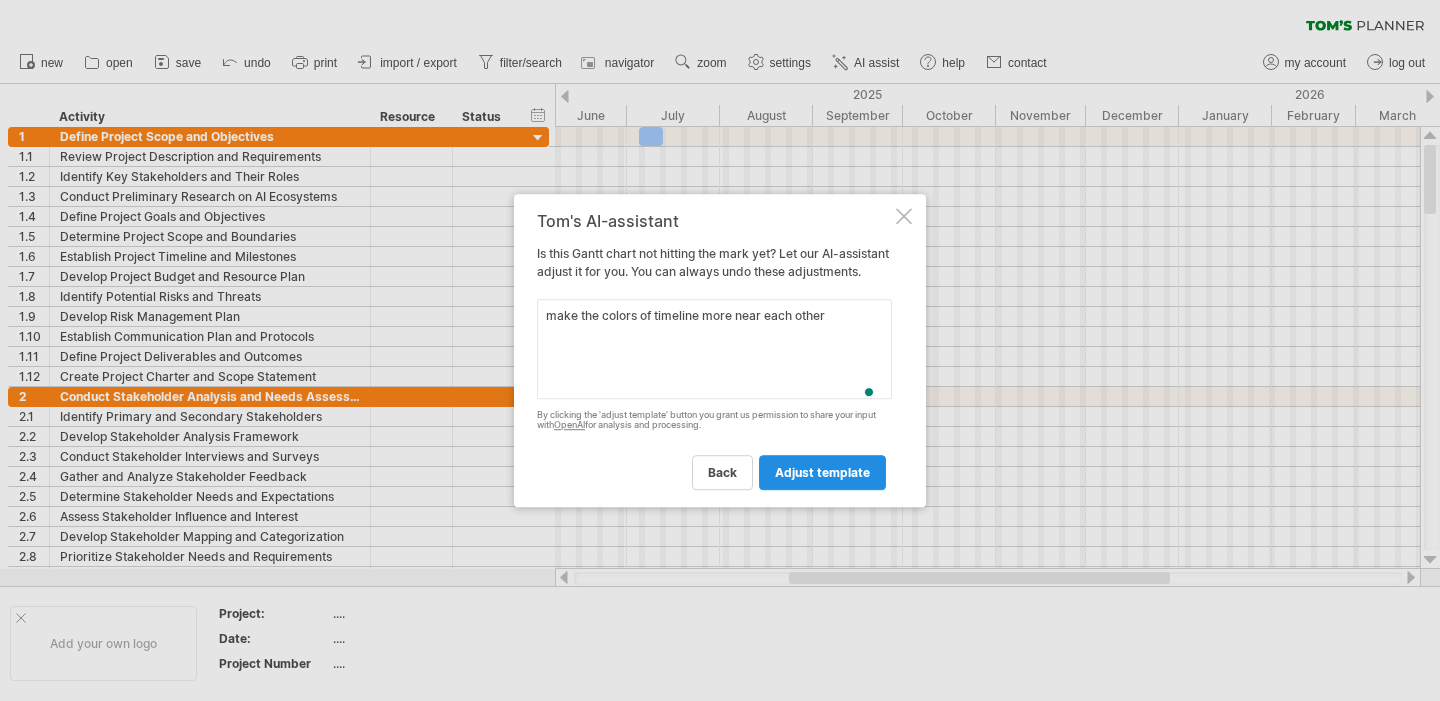 type on "make the colors of timeline more near each other" 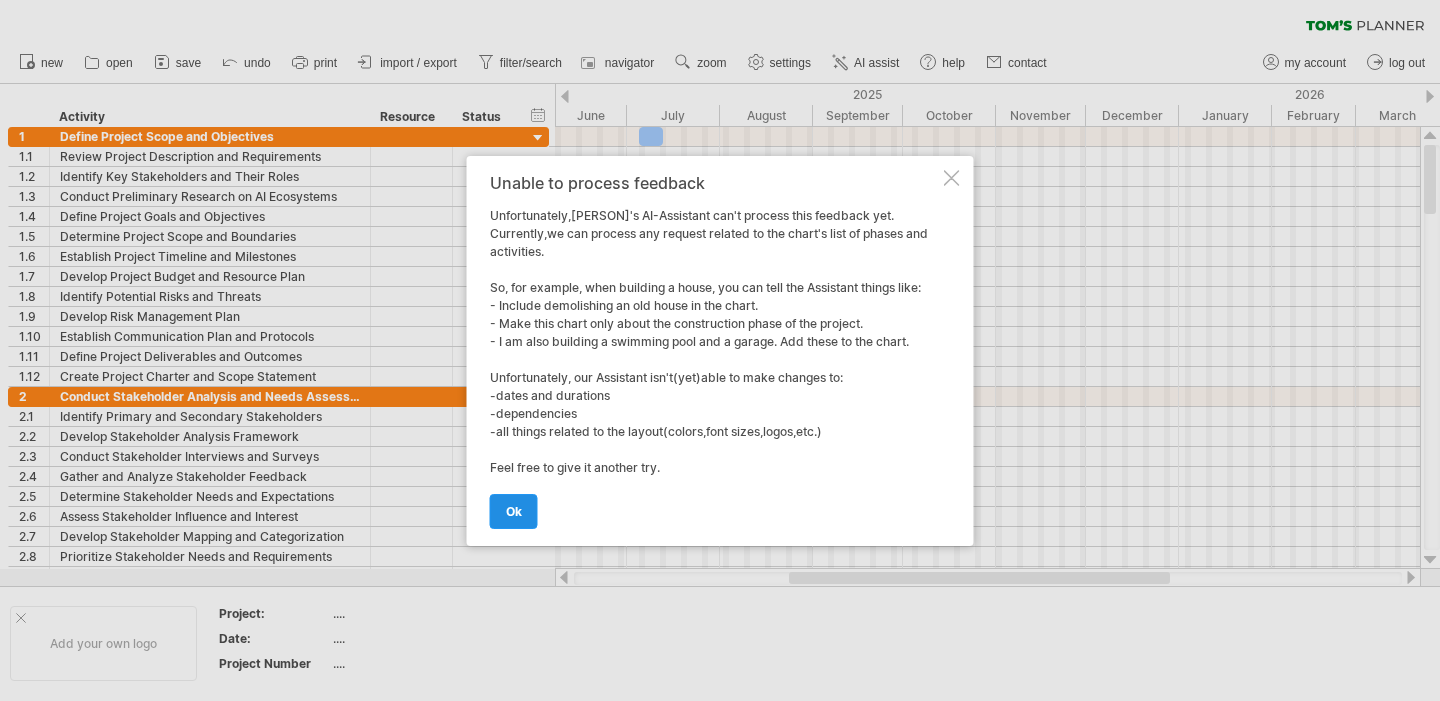 click on "ok" at bounding box center (514, 511) 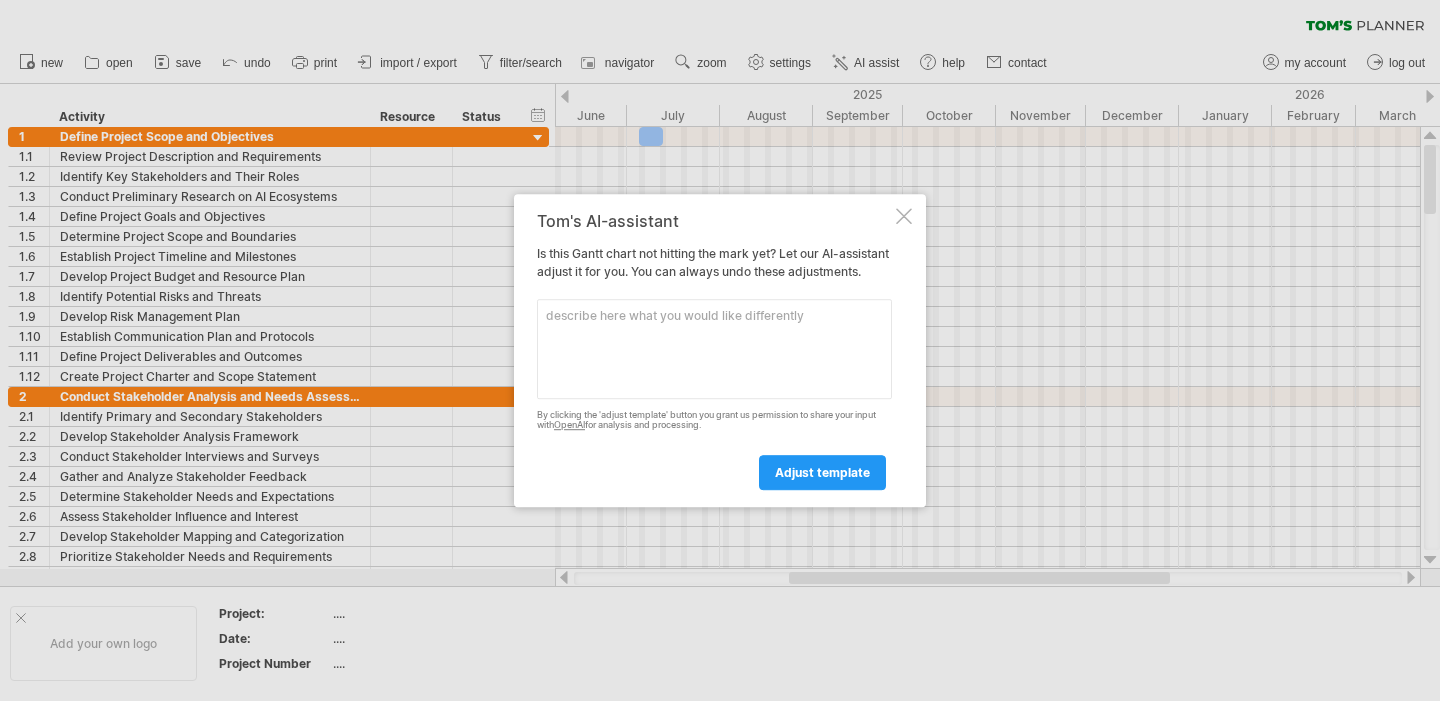click at bounding box center (904, 216) 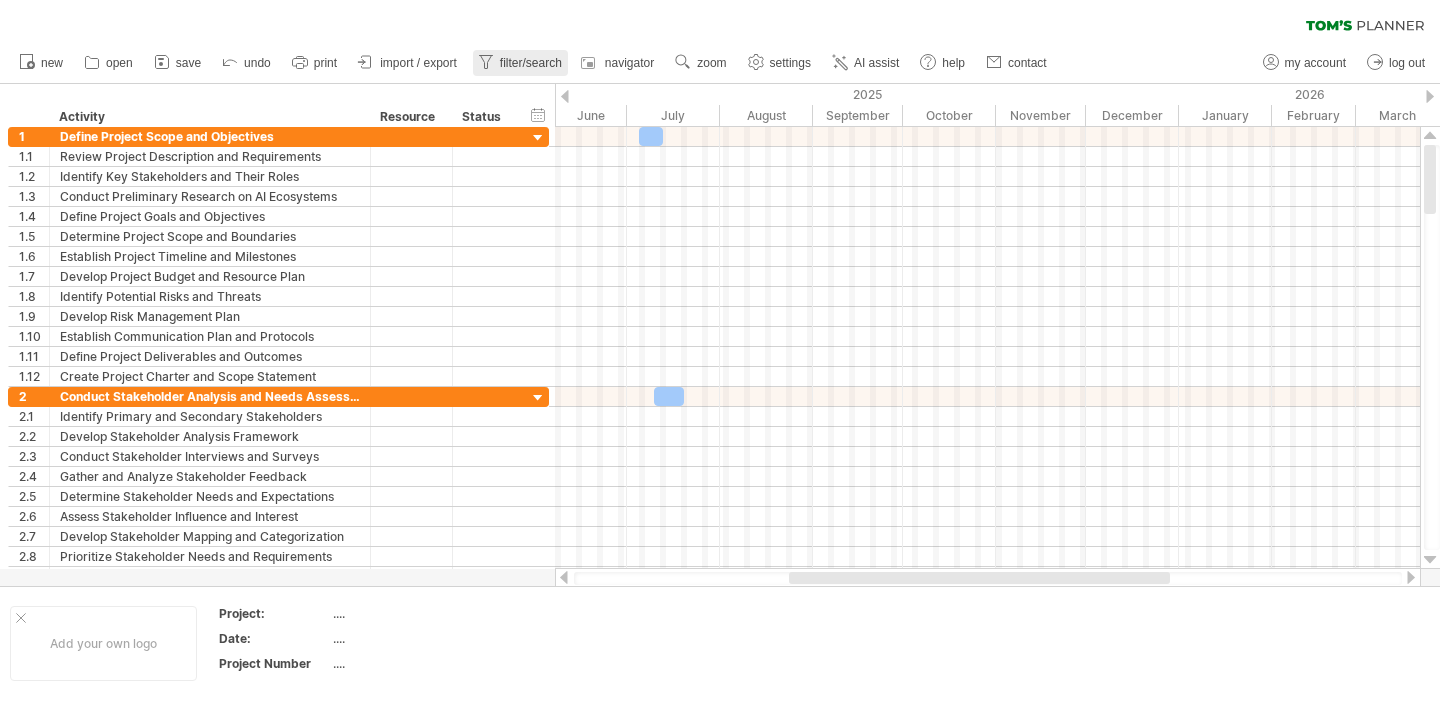 click on "filter/search" at bounding box center (531, 63) 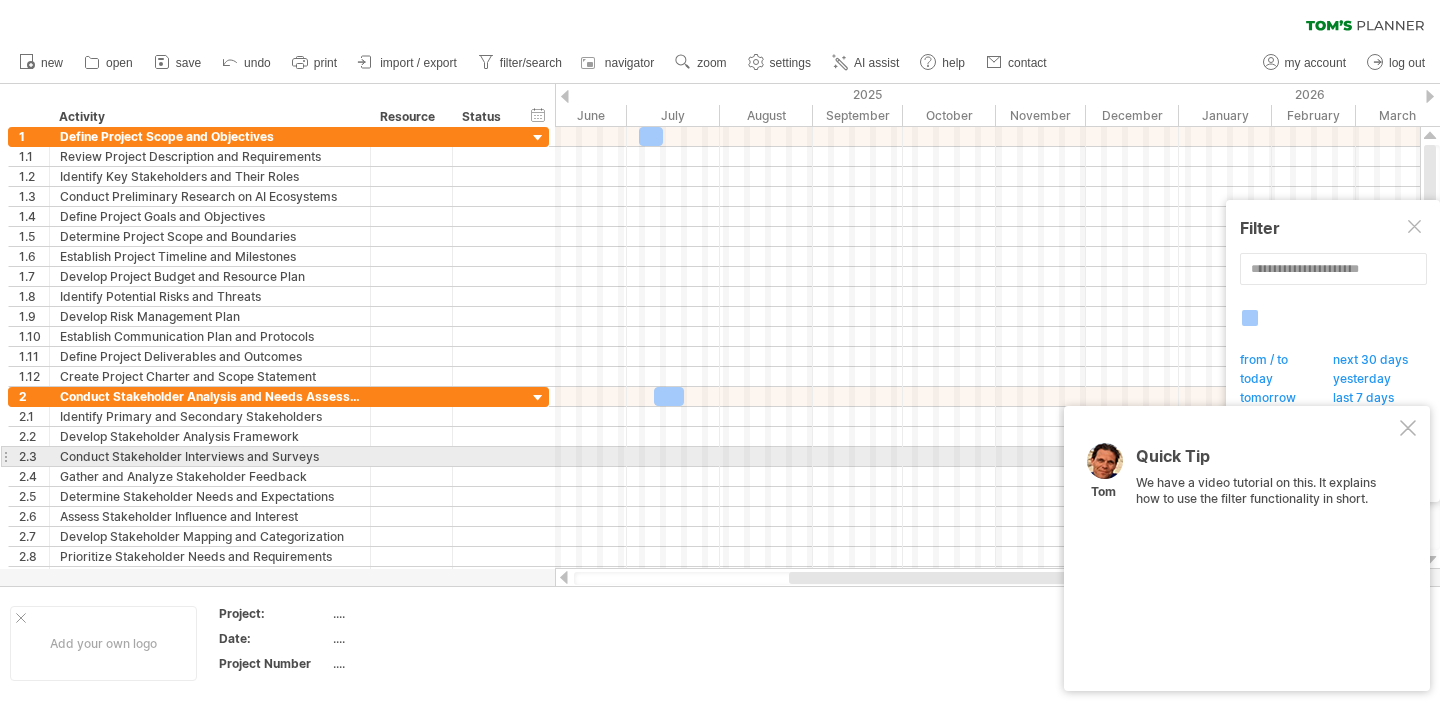 click on "Quick Tip" at bounding box center (1266, 461) 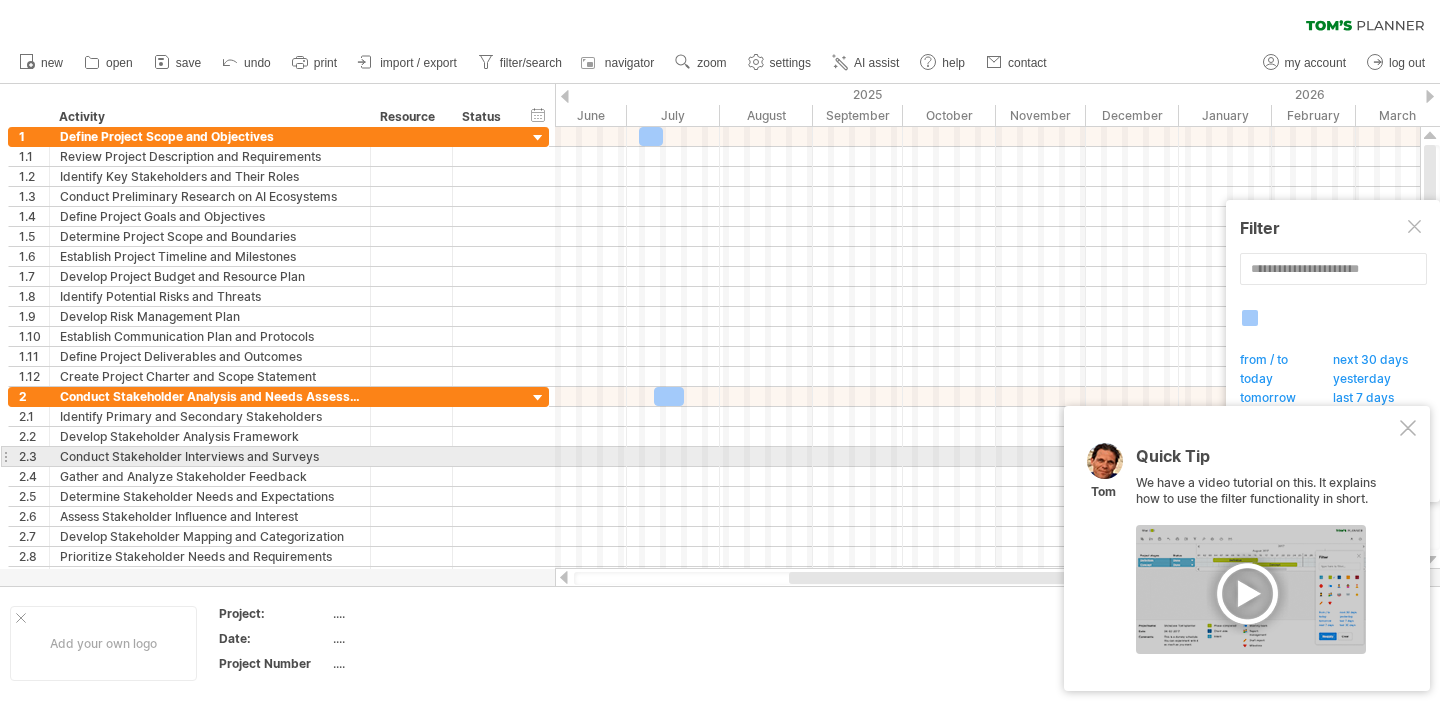 click on "Quick Tip We have a video tutorial on this. It explains how to use the filter functionality in short. [PERSON]" at bounding box center (1247, 548) 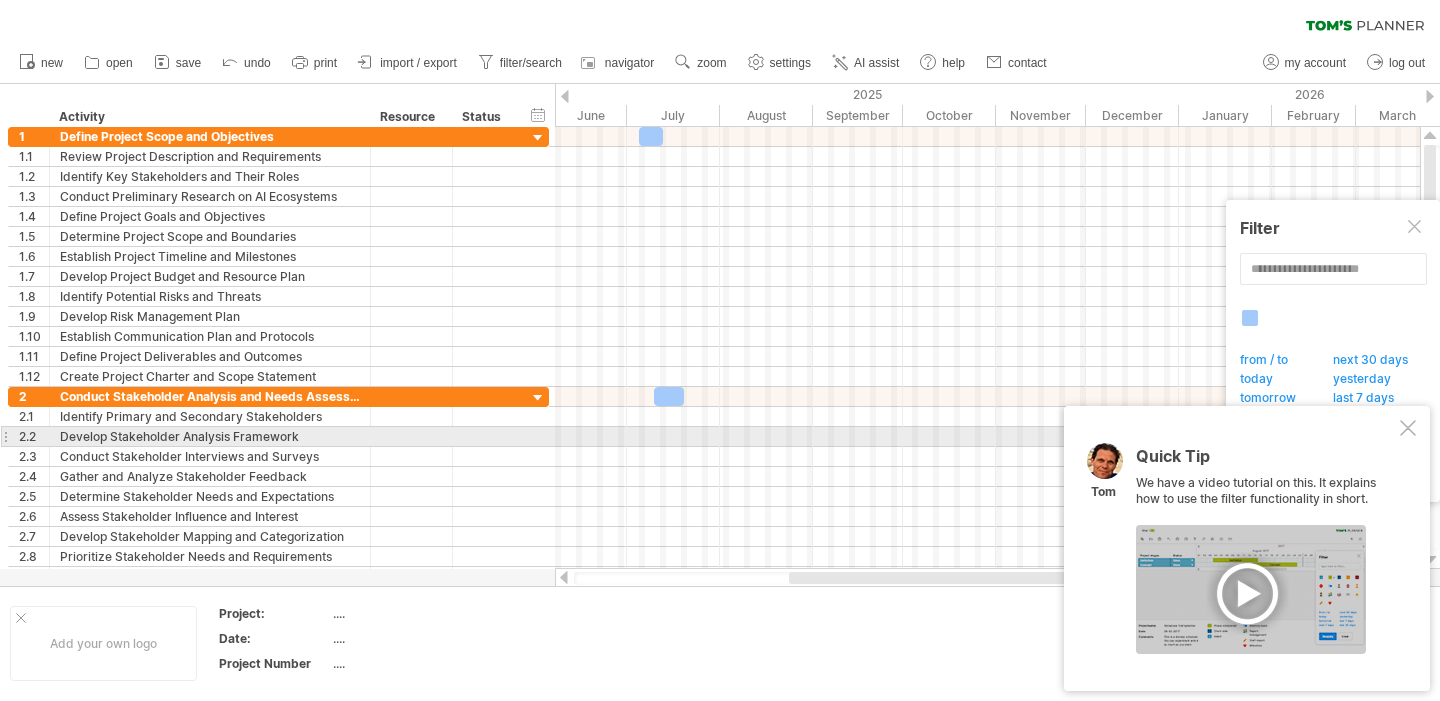 click at bounding box center (1408, 428) 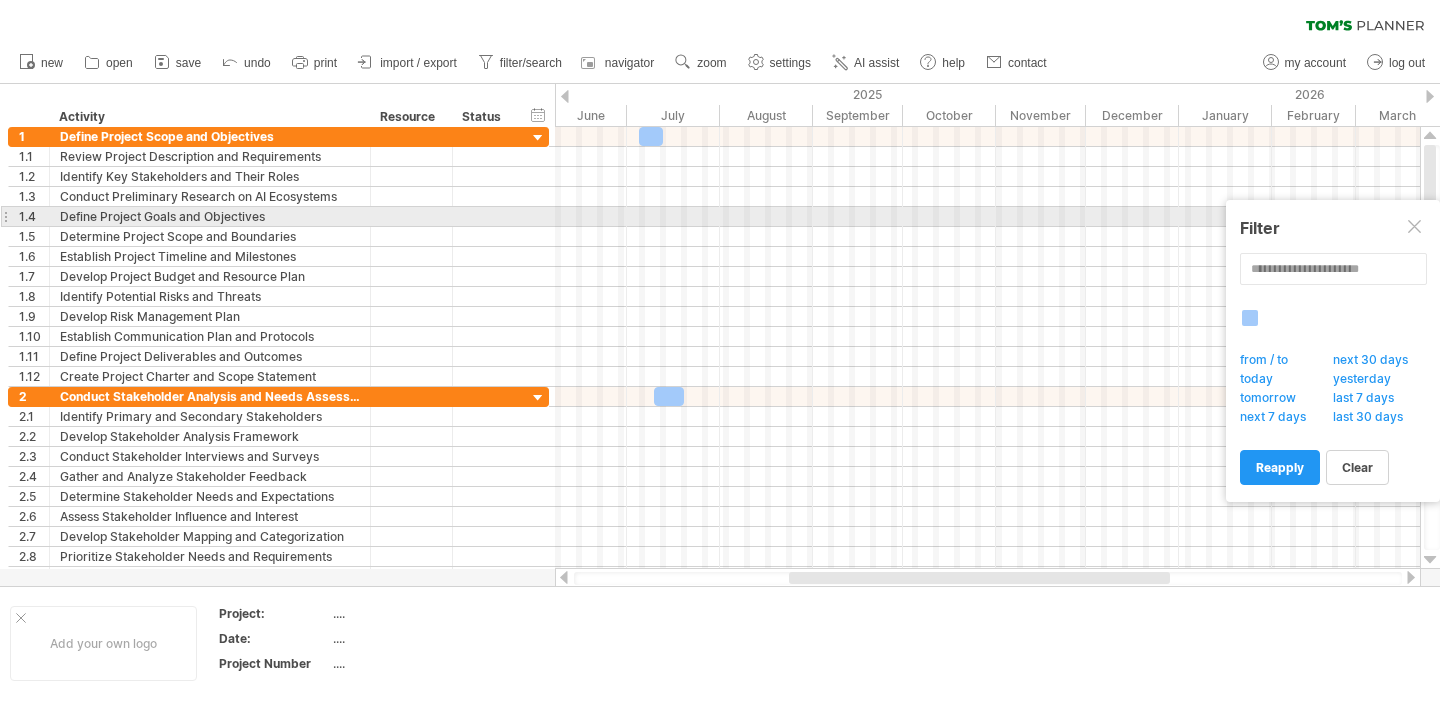 click on "**********" at bounding box center [1333, 351] 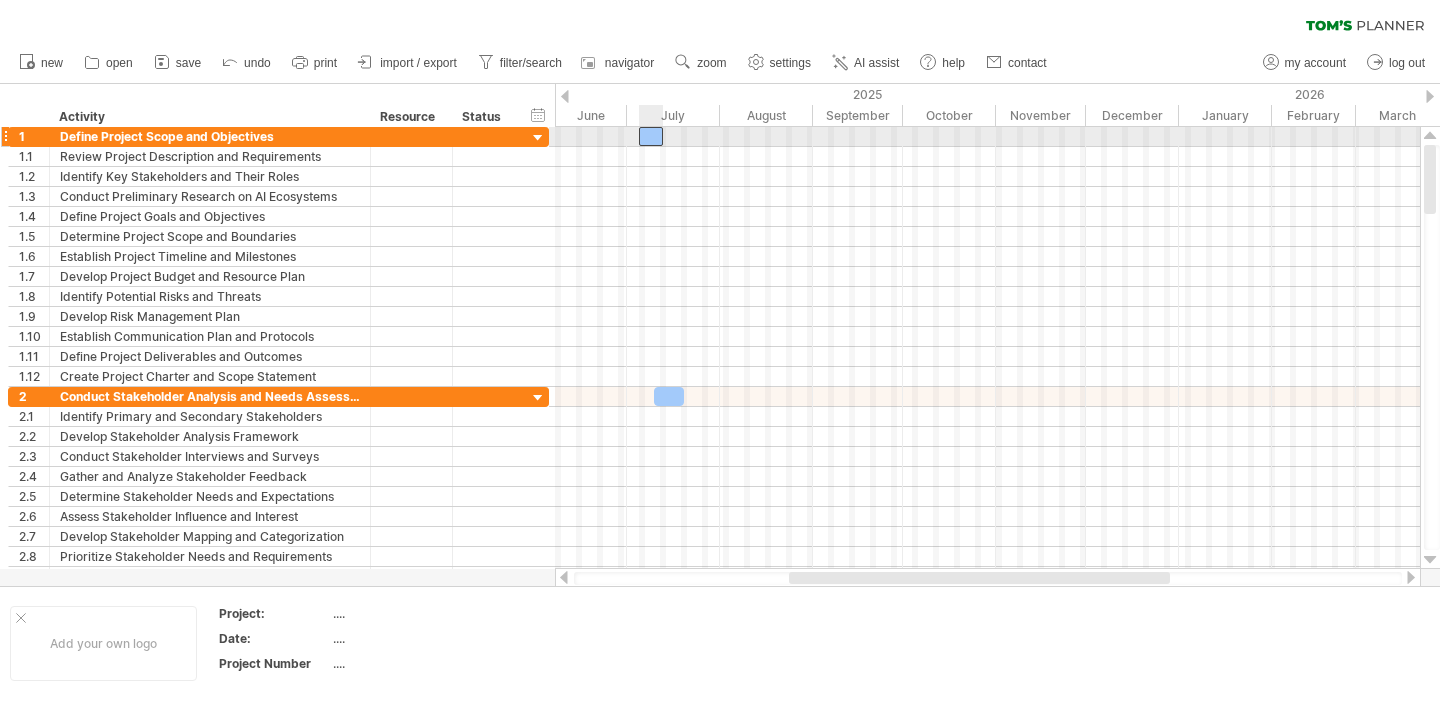click at bounding box center (651, 136) 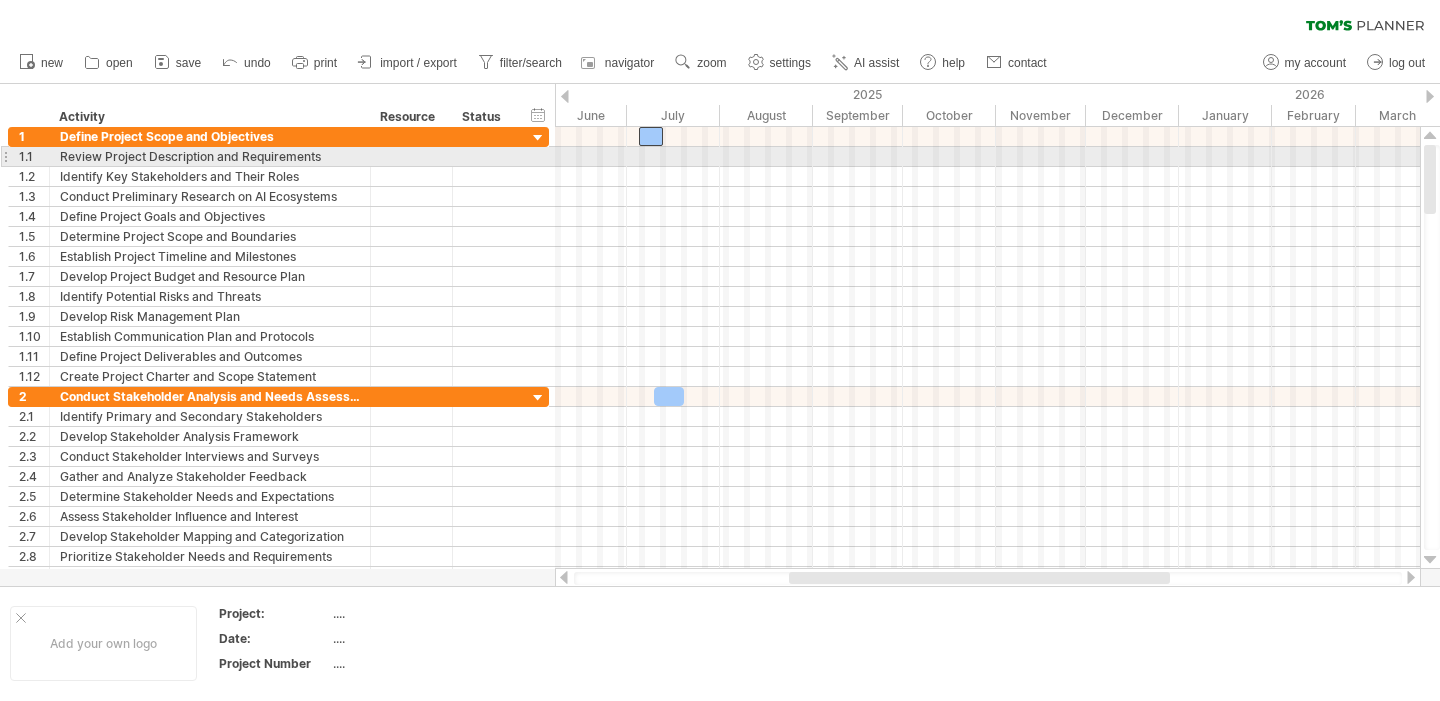 click at bounding box center (987, 157) 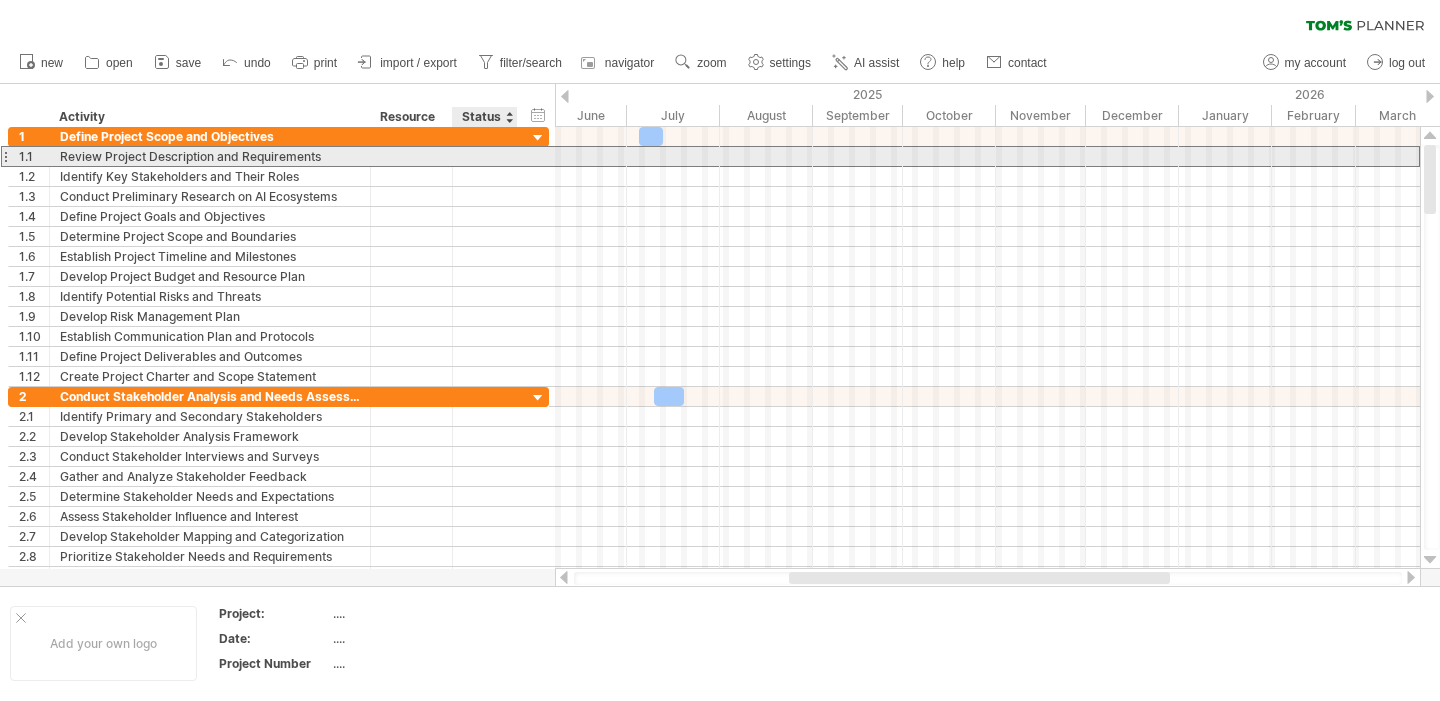 click at bounding box center [210, 156] 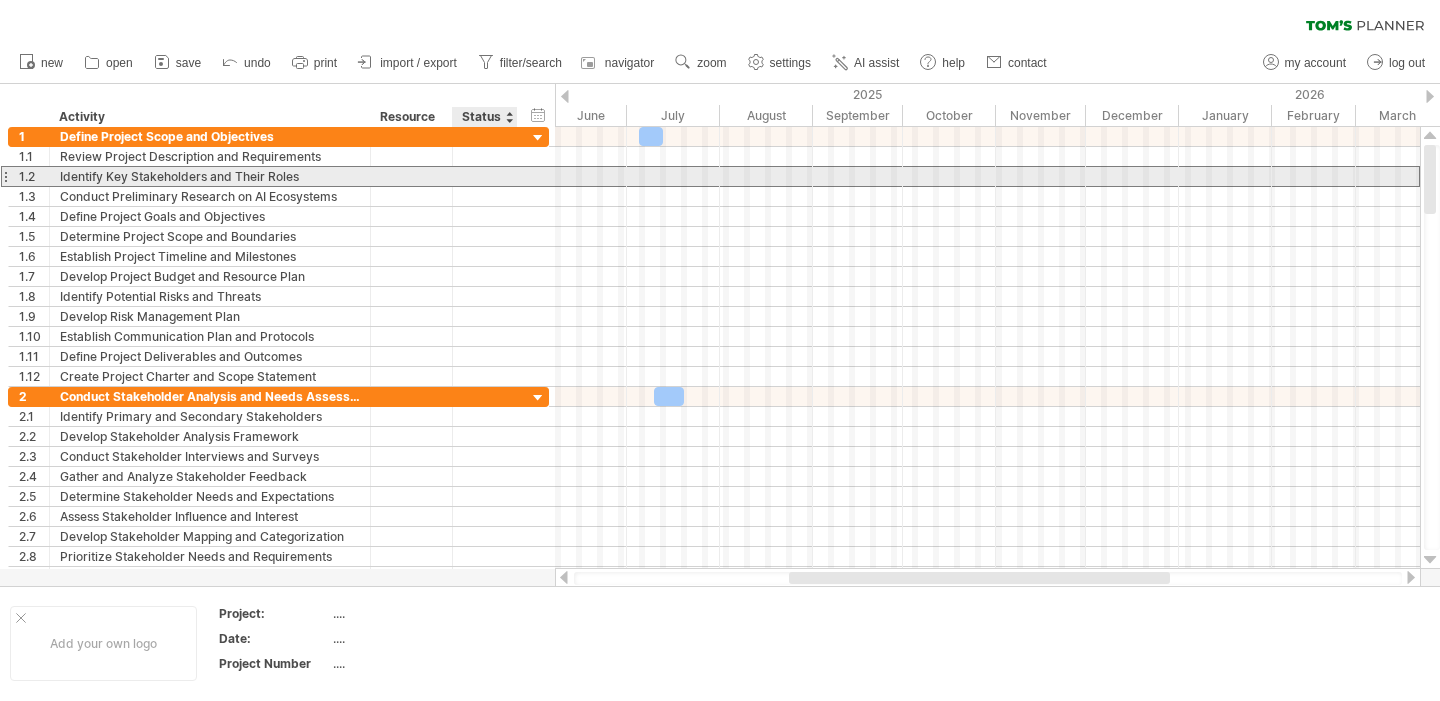 click at bounding box center [210, 176] 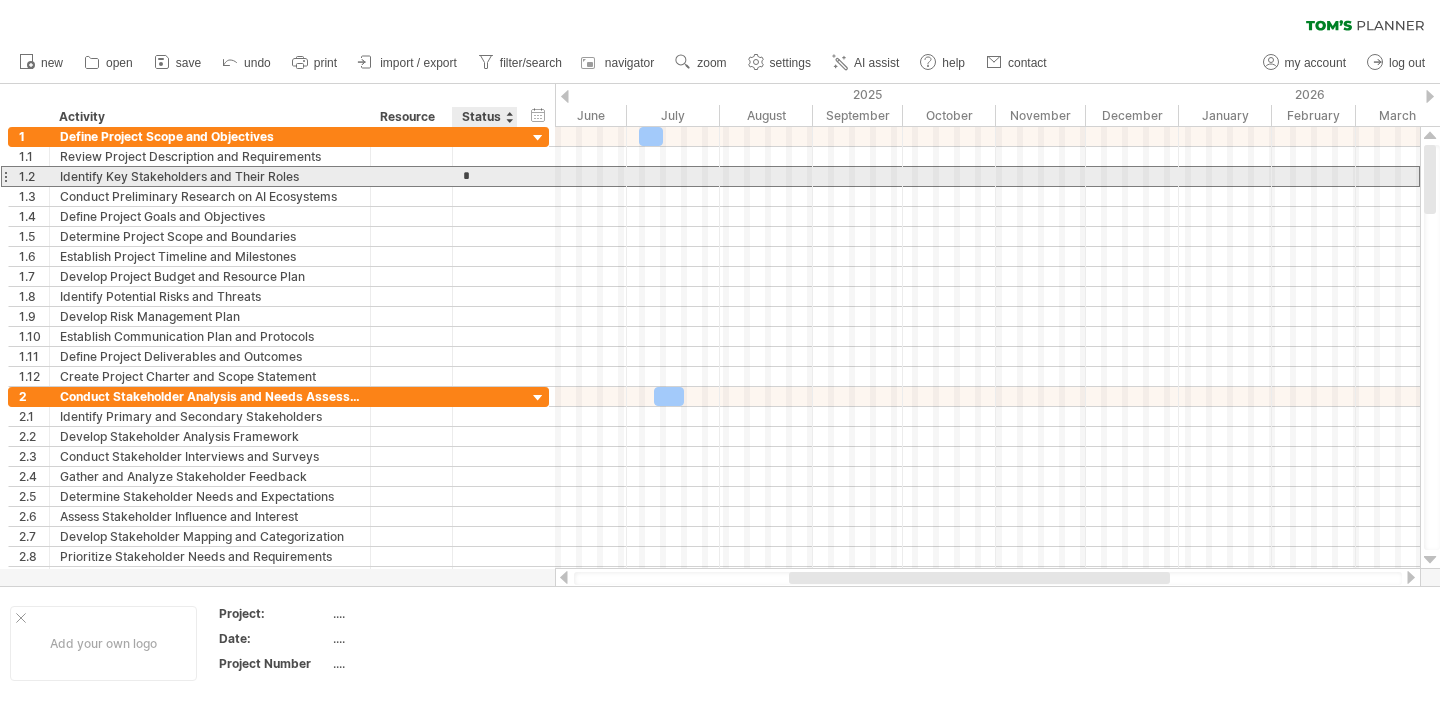 type on "**" 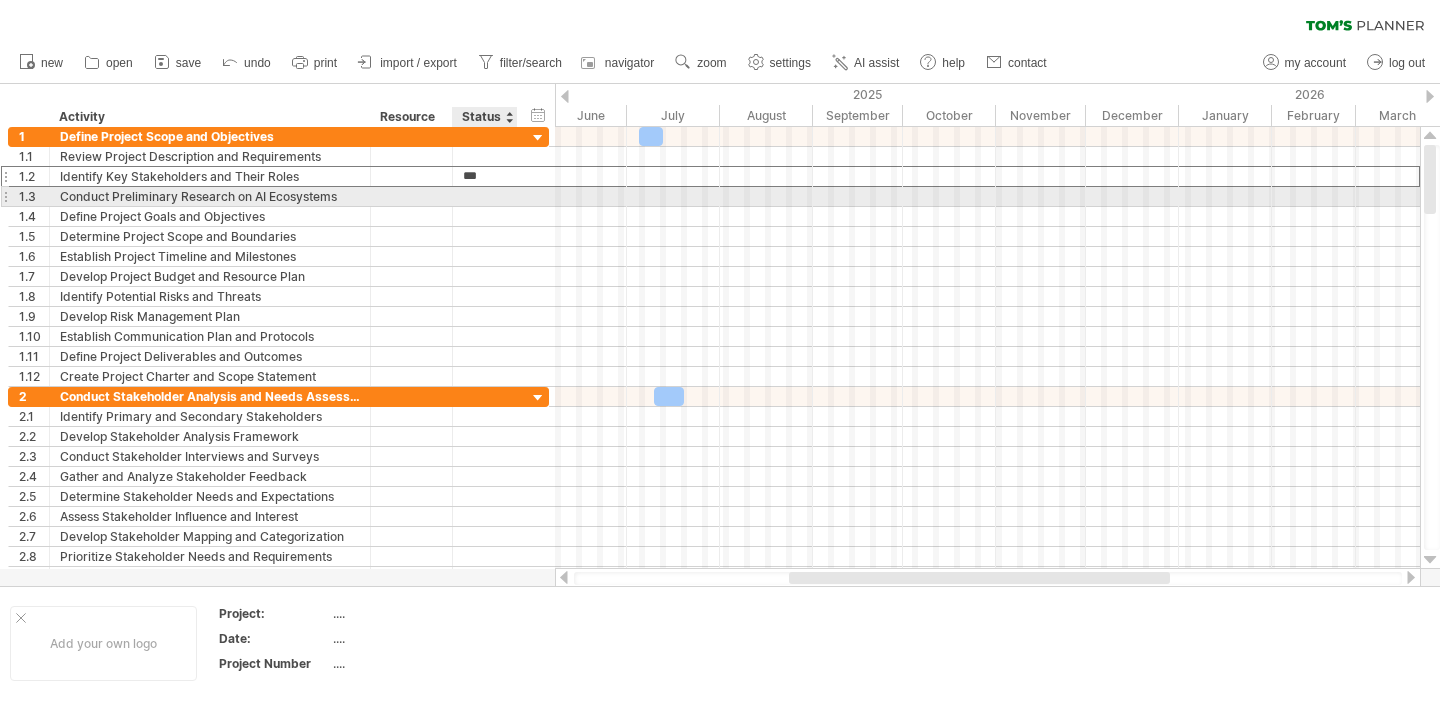 click at bounding box center [210, 196] 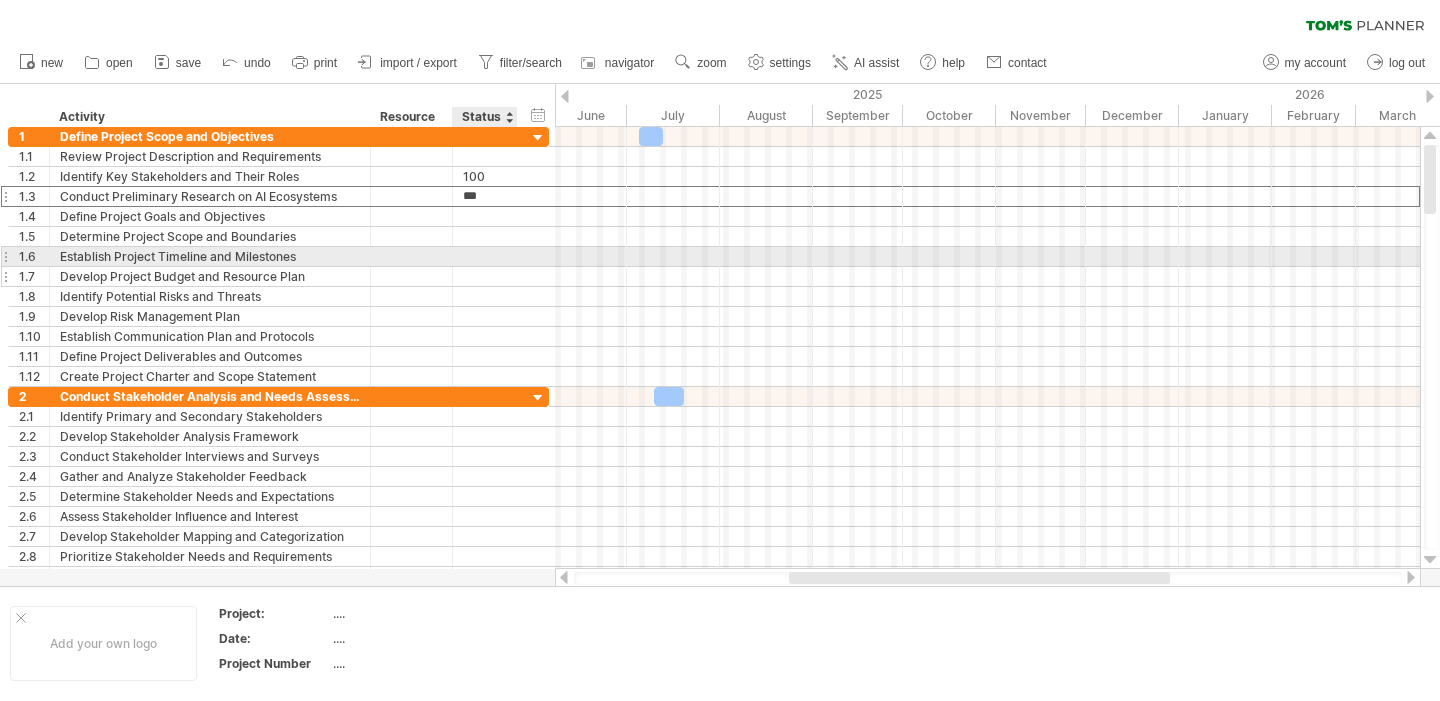 click on "**********" at bounding box center [278, 277] 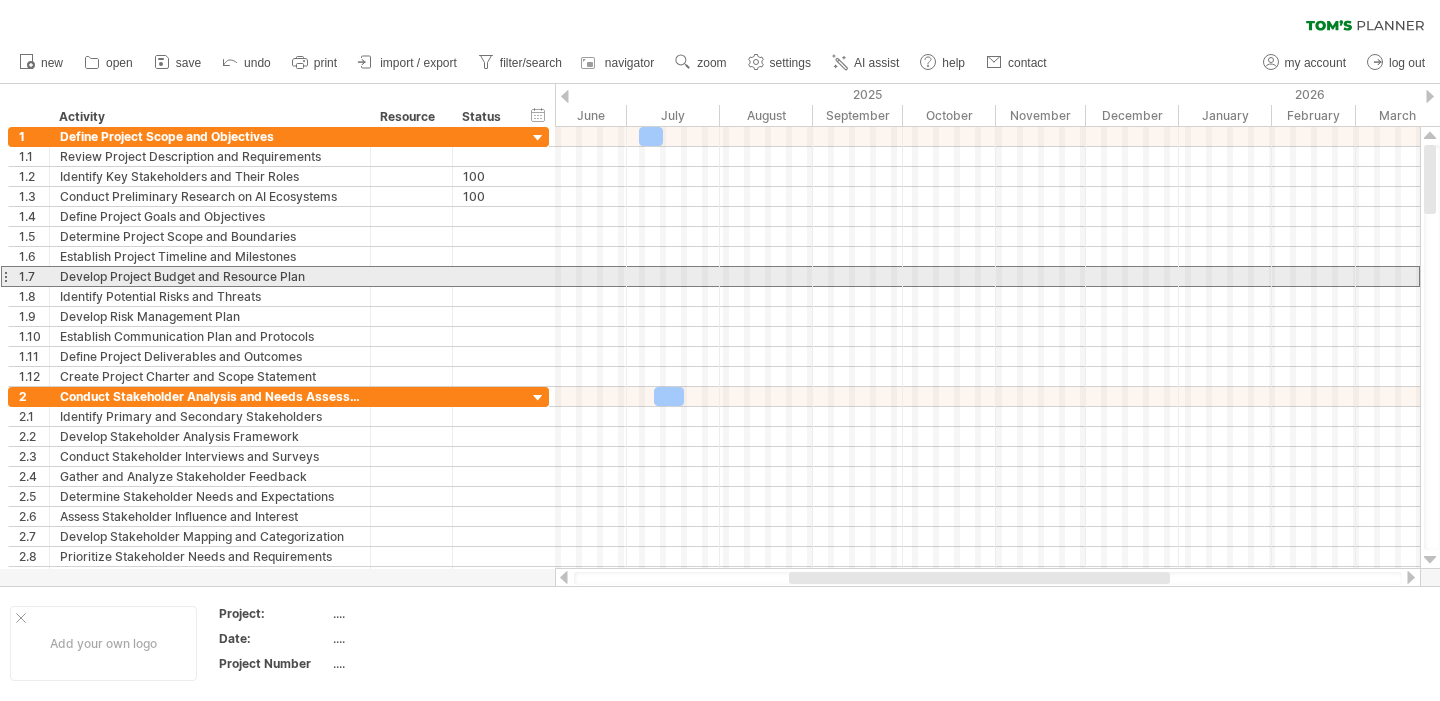 click at bounding box center [987, 276] 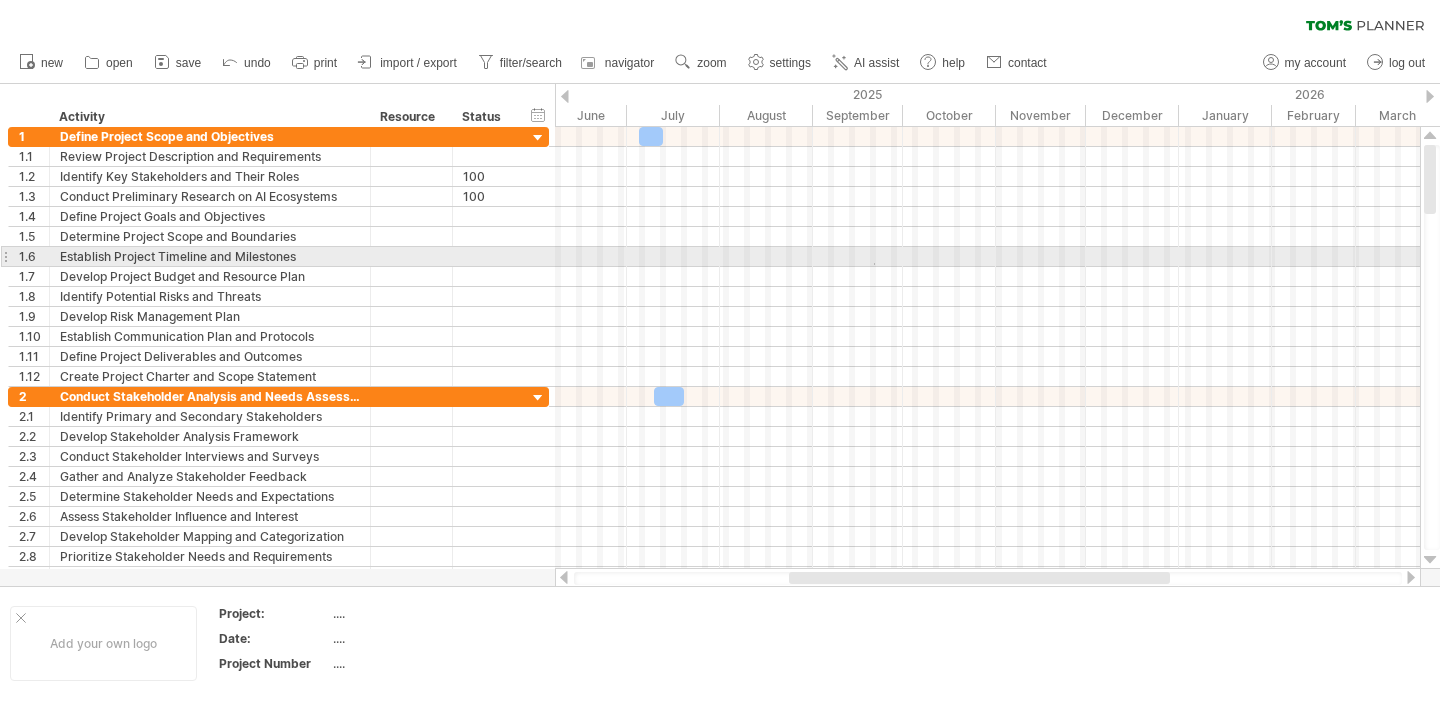 click at bounding box center [987, 257] 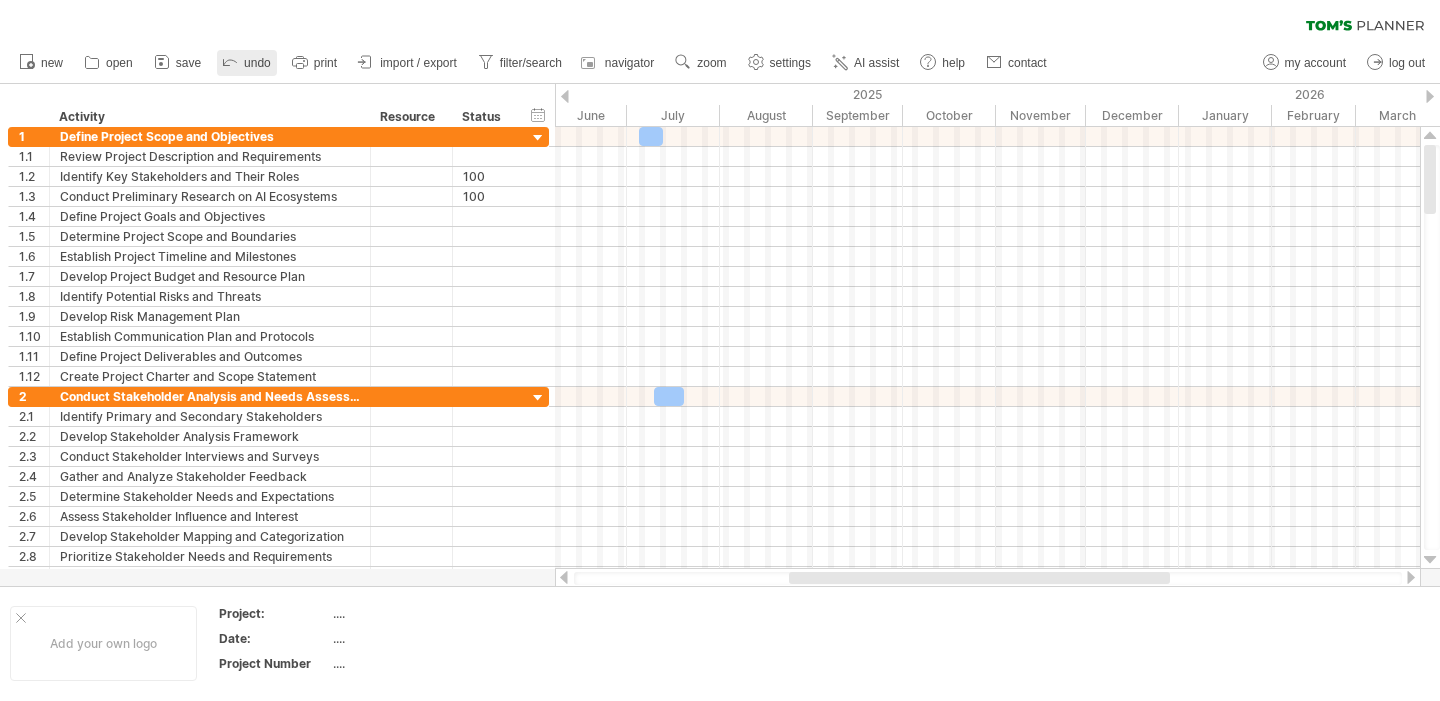 click at bounding box center (230, 63) 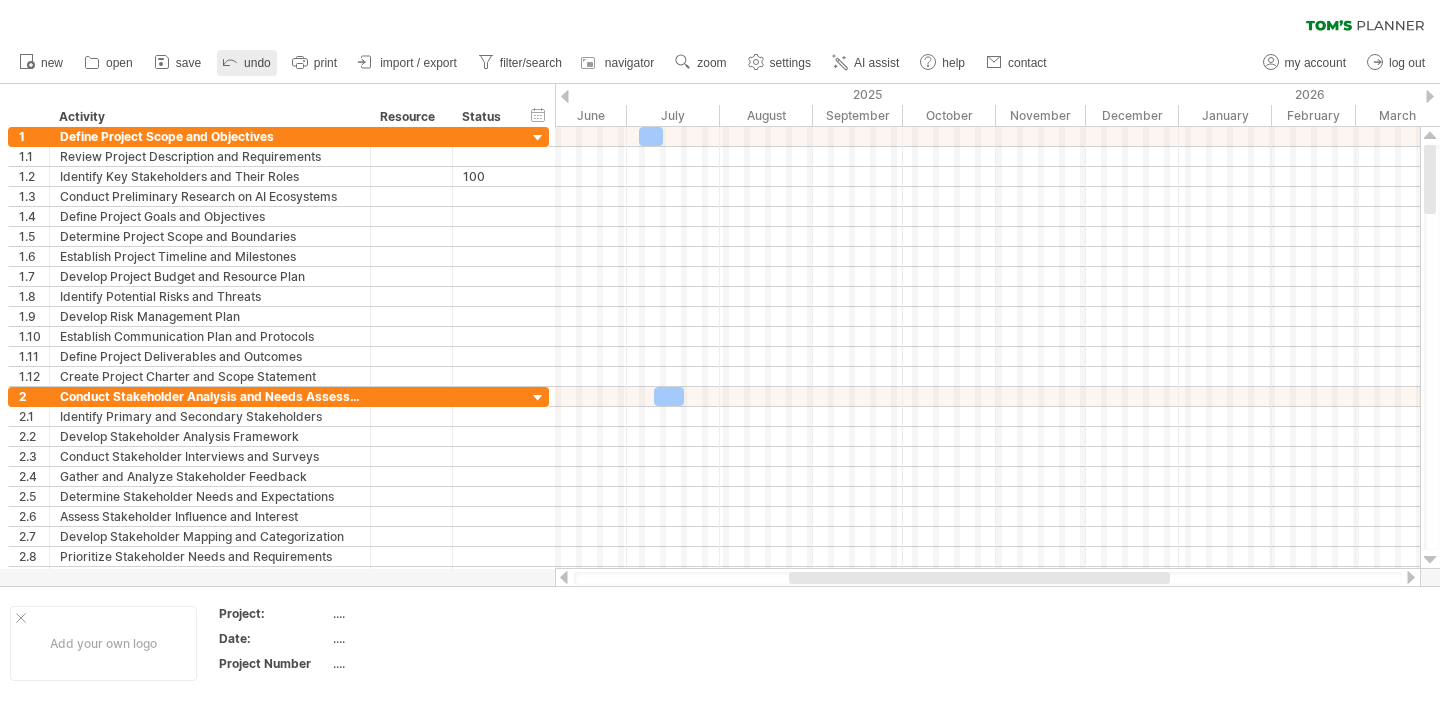 click at bounding box center (230, 63) 